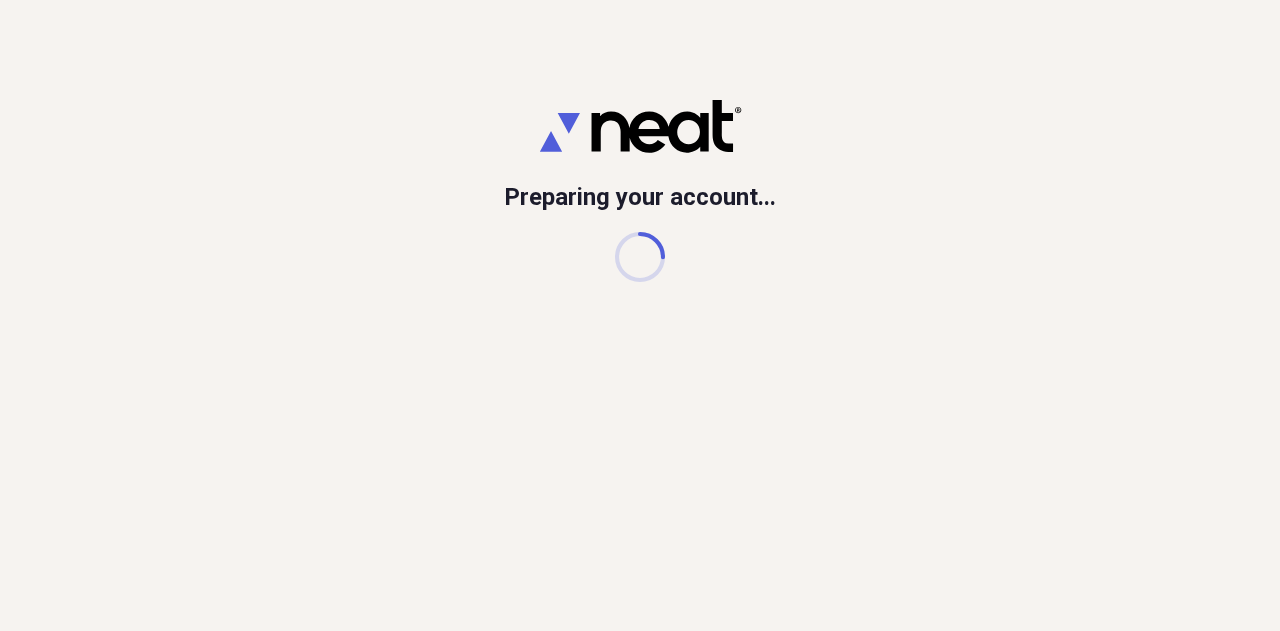 scroll, scrollTop: 0, scrollLeft: 0, axis: both 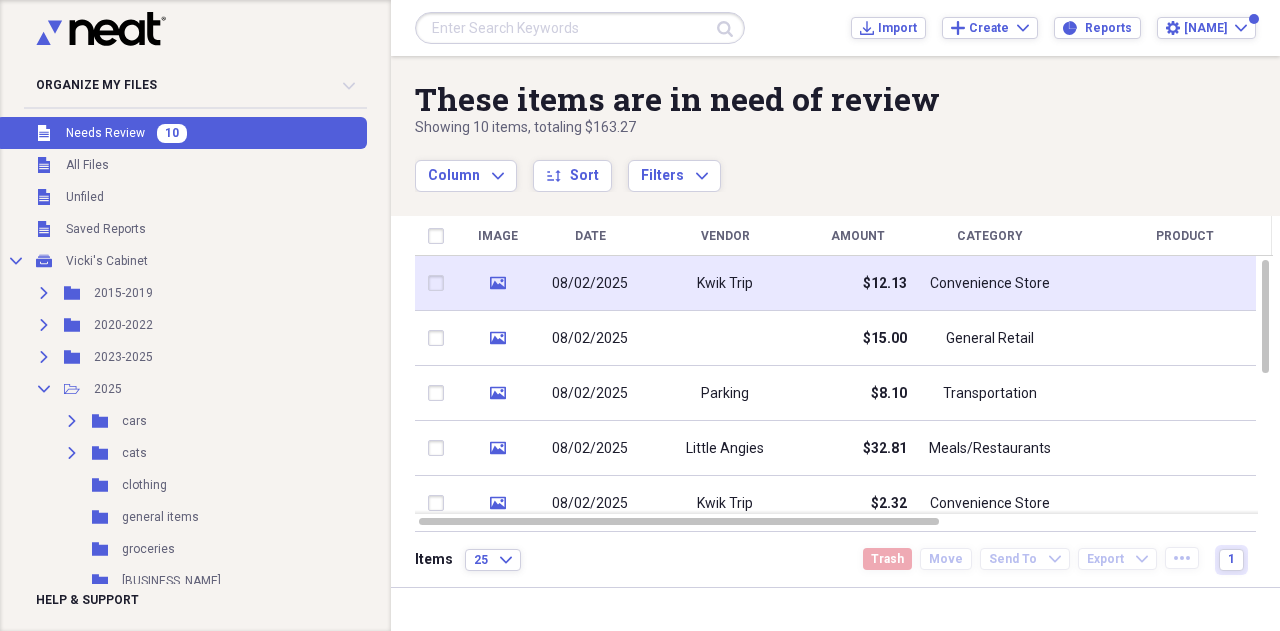click on "08/02/2025" at bounding box center (590, 284) 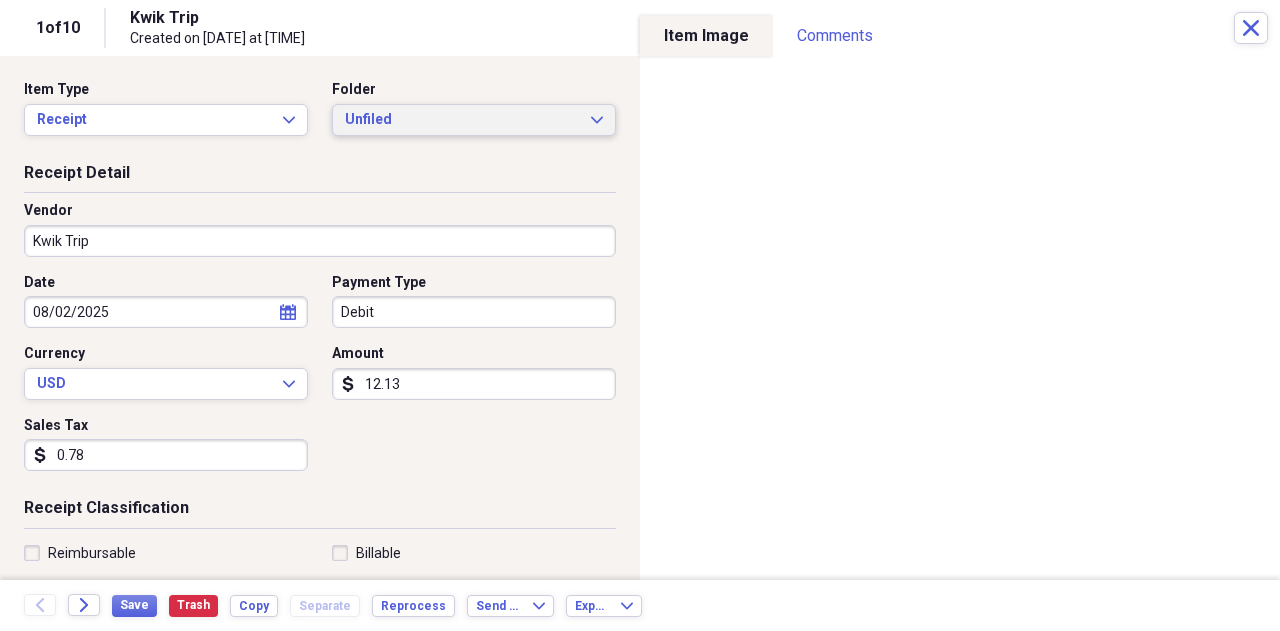 click on "Expand" 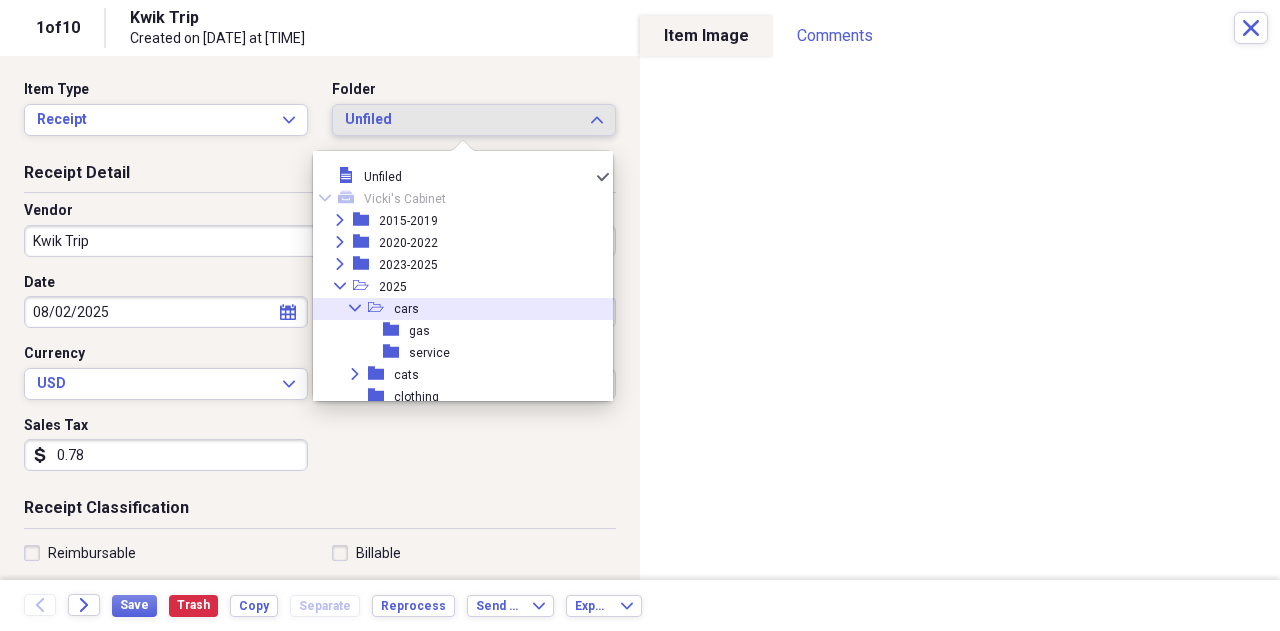 click 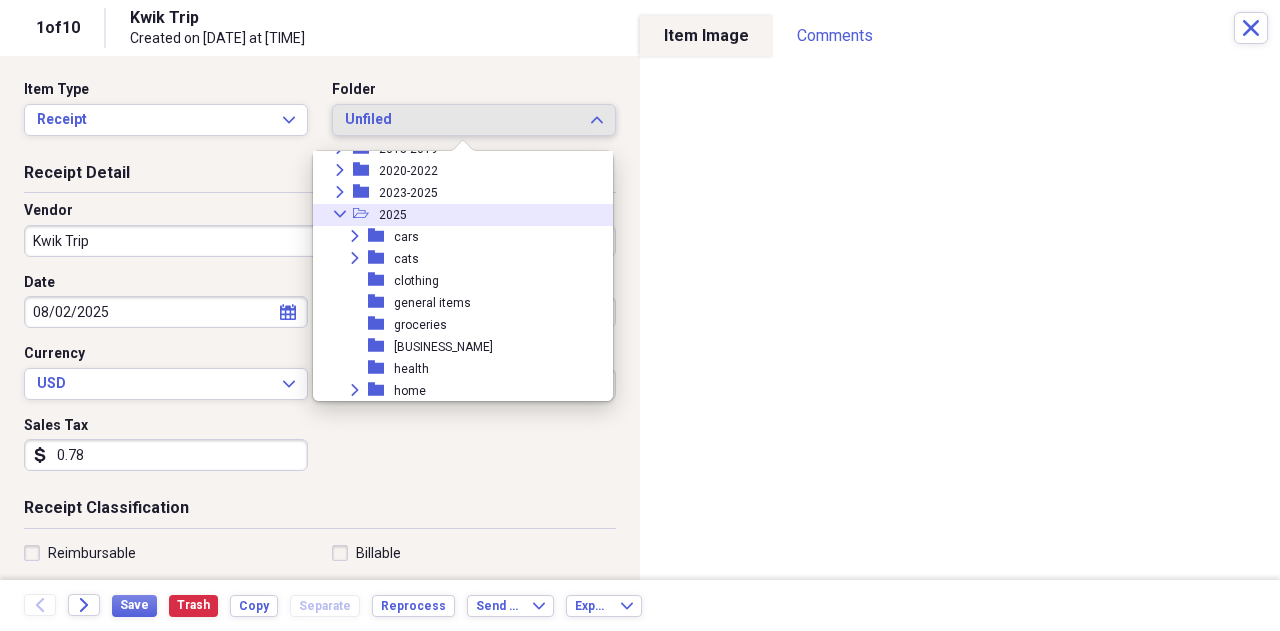 scroll, scrollTop: 66, scrollLeft: 0, axis: vertical 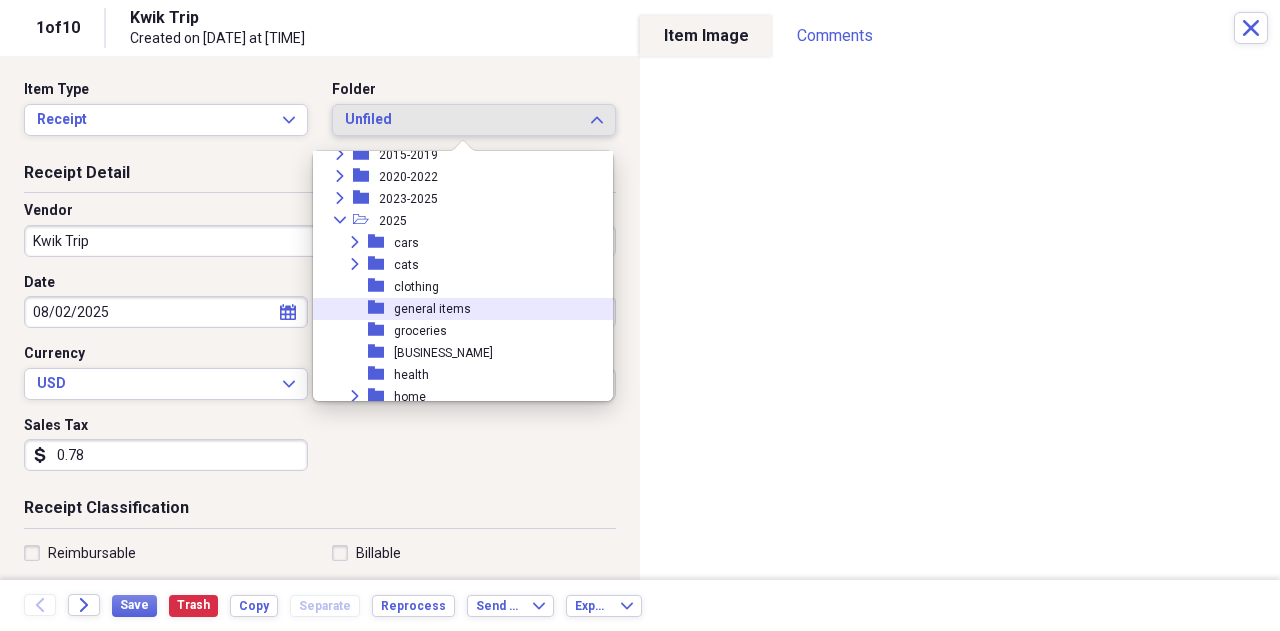 click on "general items" at bounding box center [432, 309] 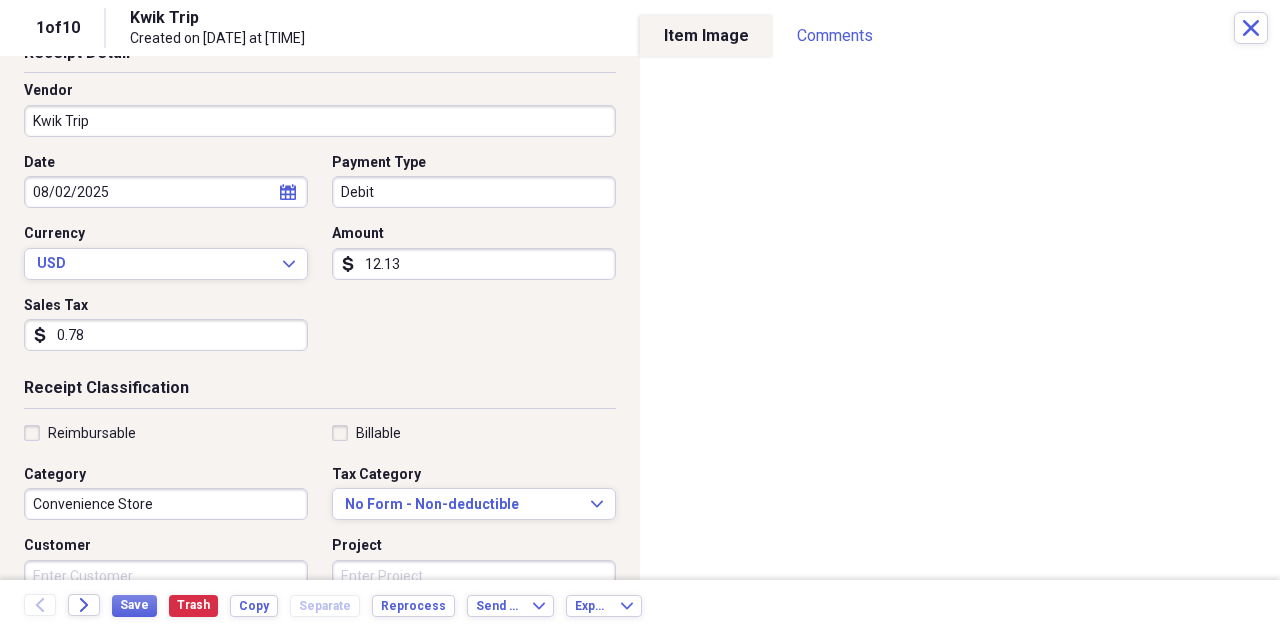 scroll, scrollTop: 126, scrollLeft: 0, axis: vertical 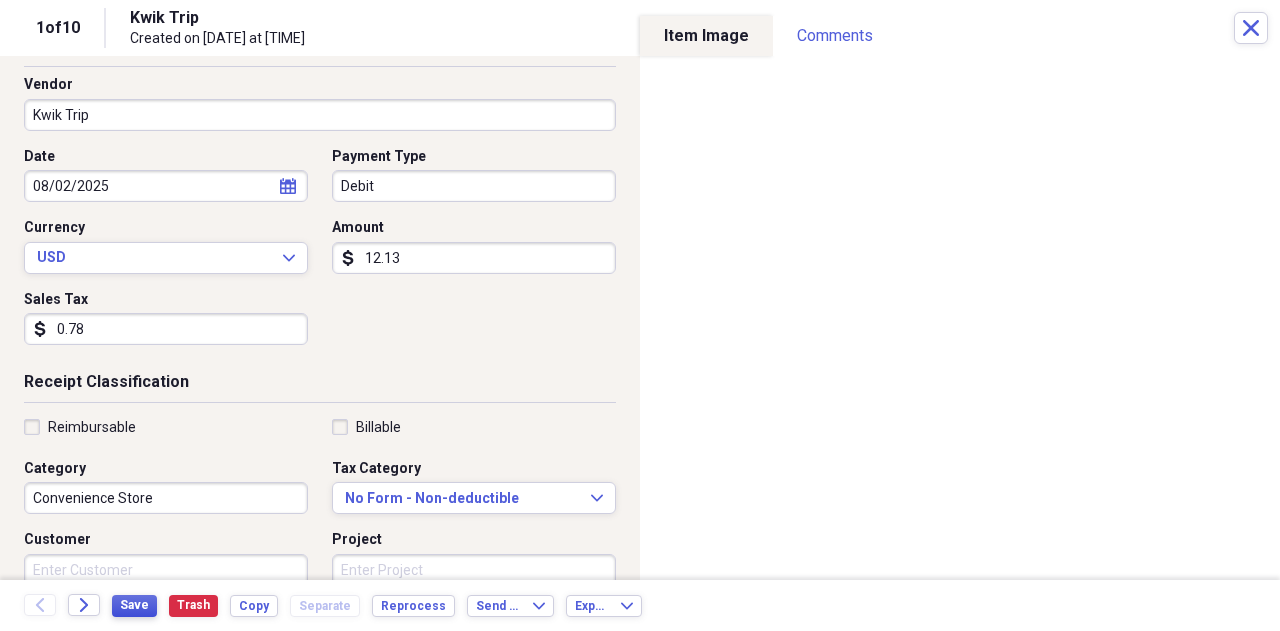 click on "Save" at bounding box center [134, 605] 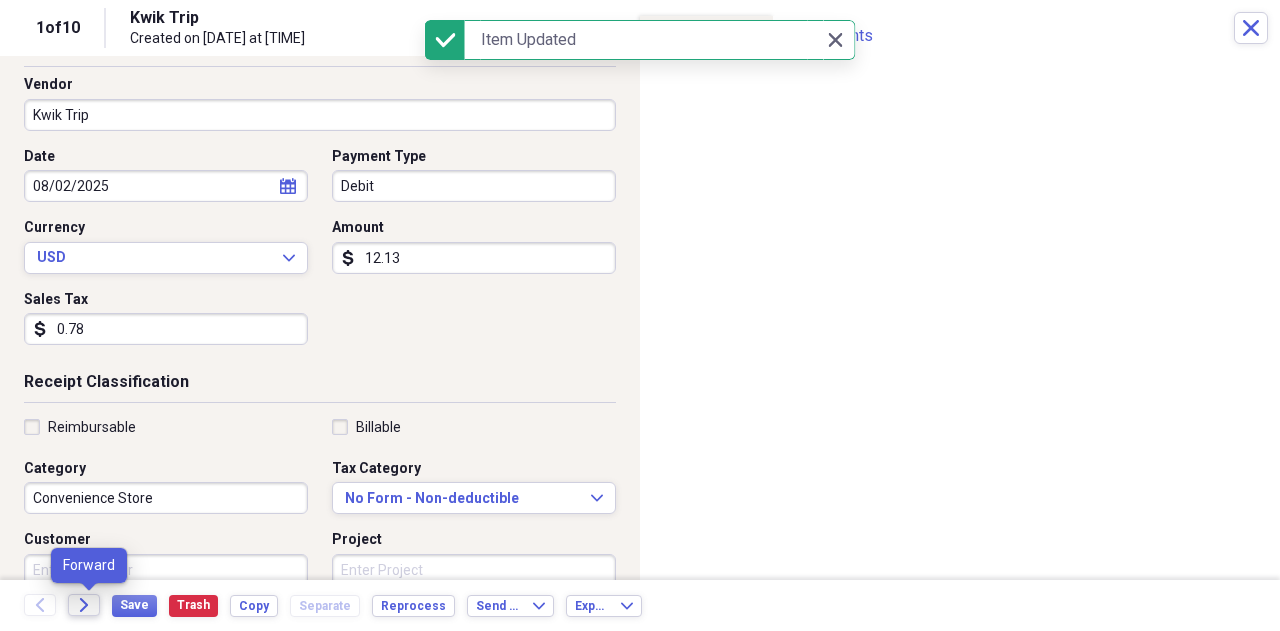 click on "Forward" 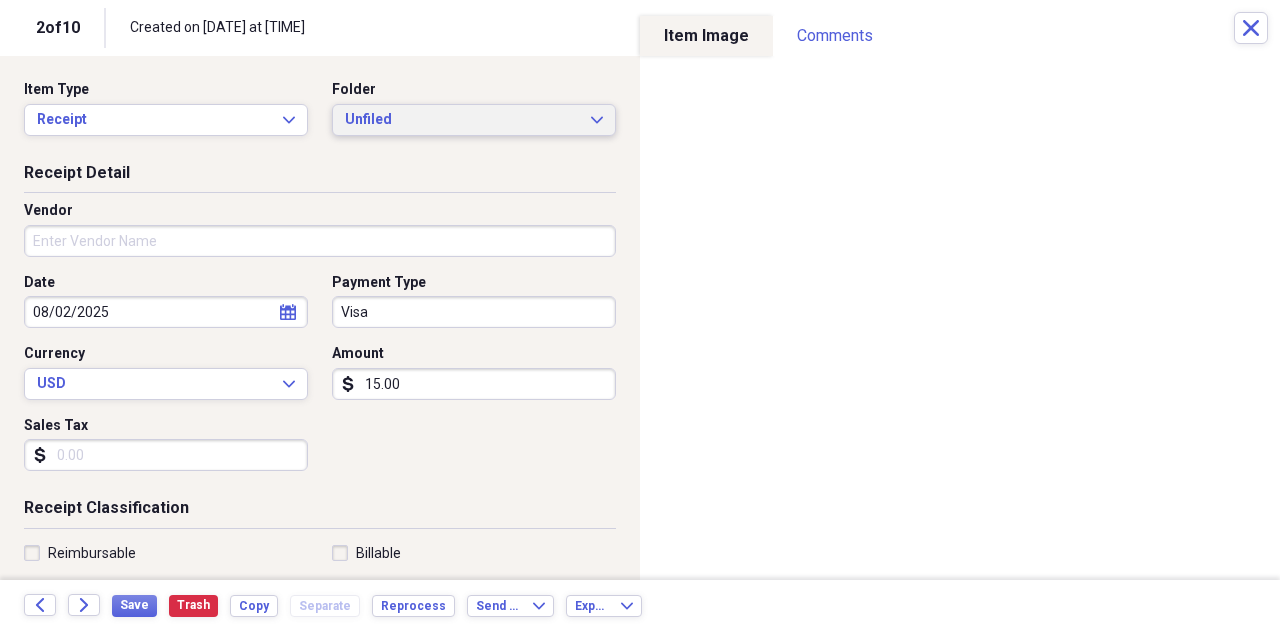 click on "Expand" 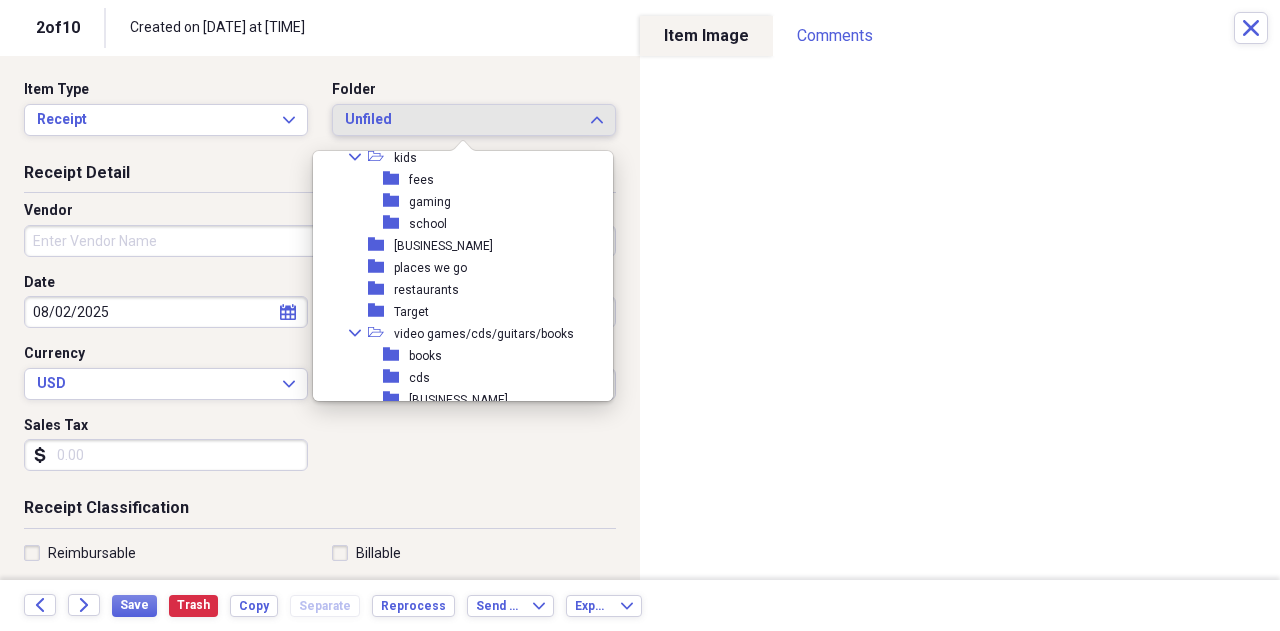 scroll, scrollTop: 343, scrollLeft: 0, axis: vertical 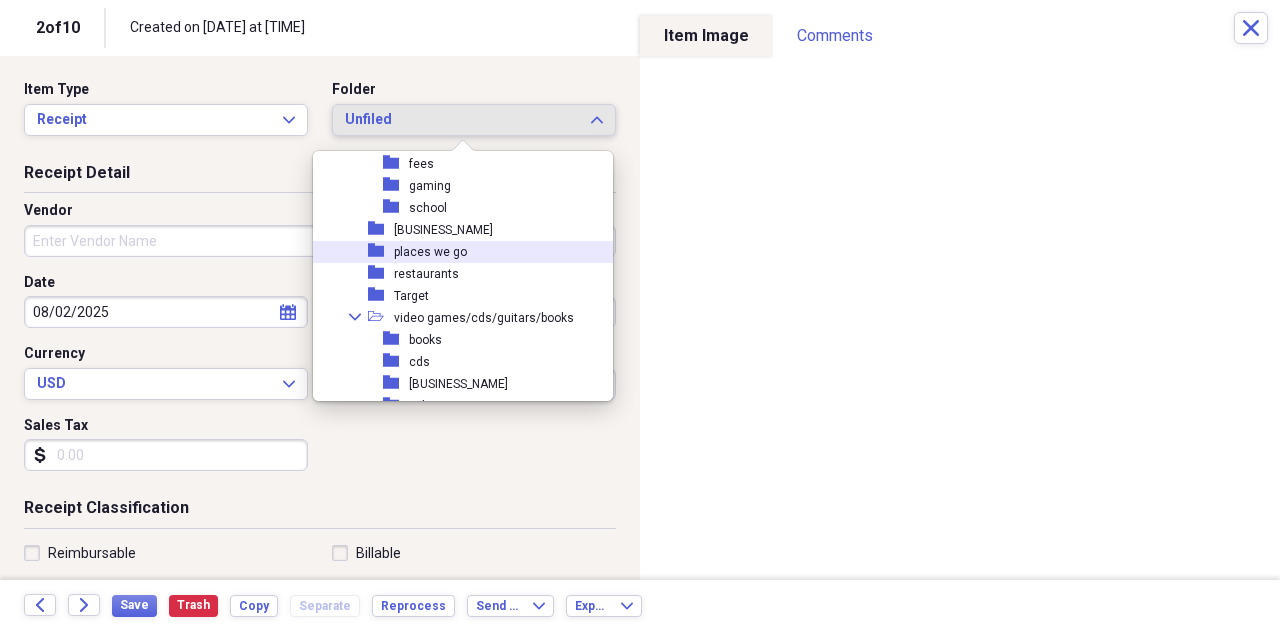 click on "places we go" at bounding box center (430, 252) 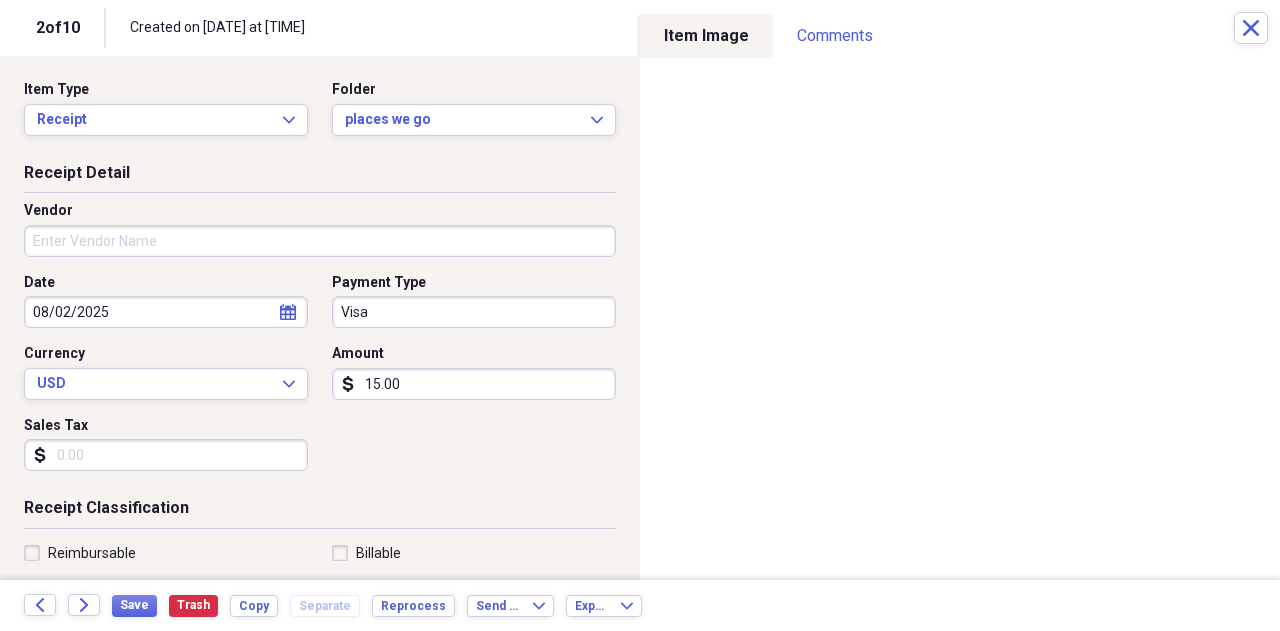 click on "Vendor" at bounding box center (320, 241) 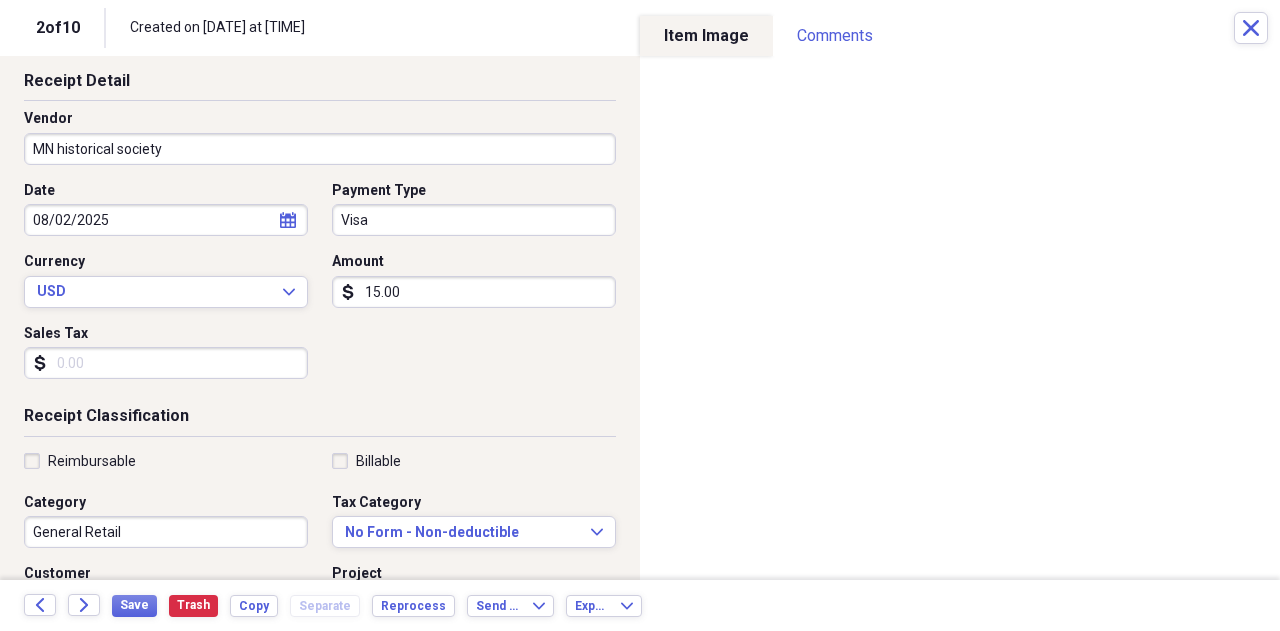 scroll, scrollTop: 104, scrollLeft: 0, axis: vertical 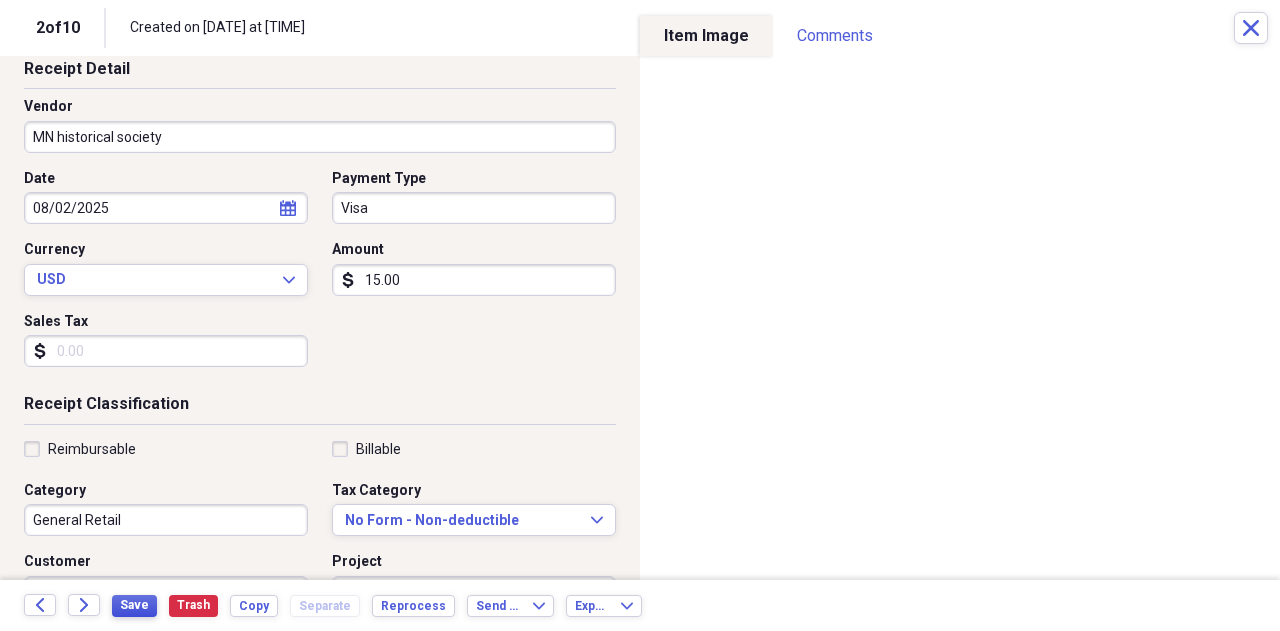 type on "MN historical society" 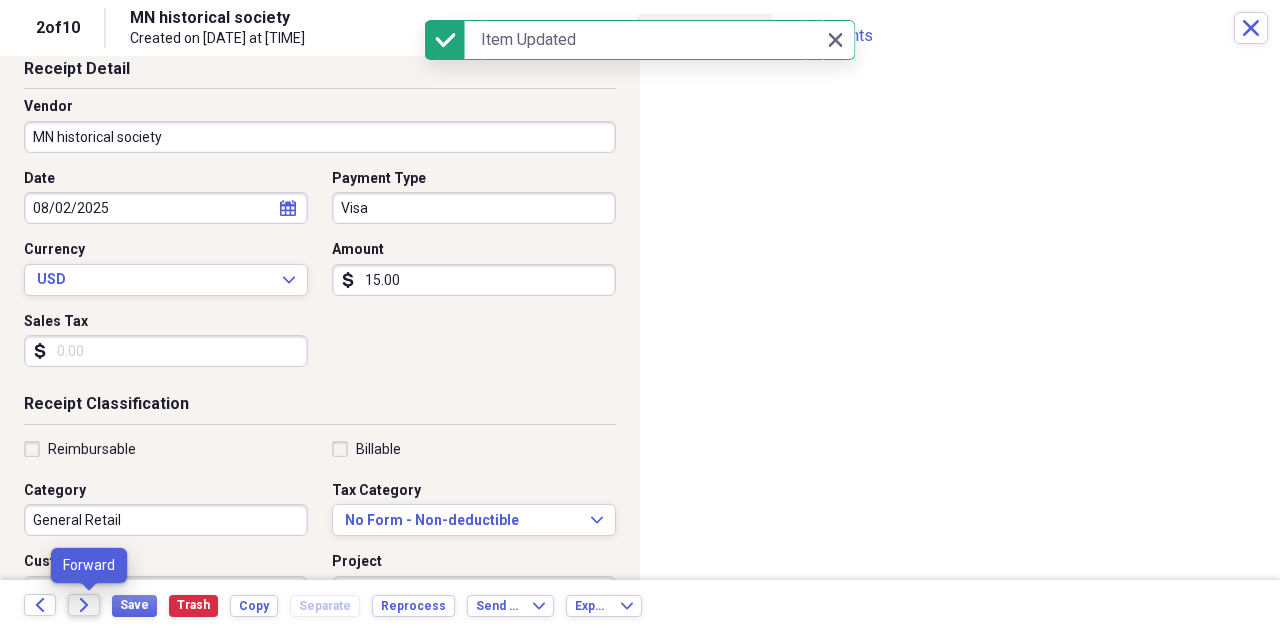 click 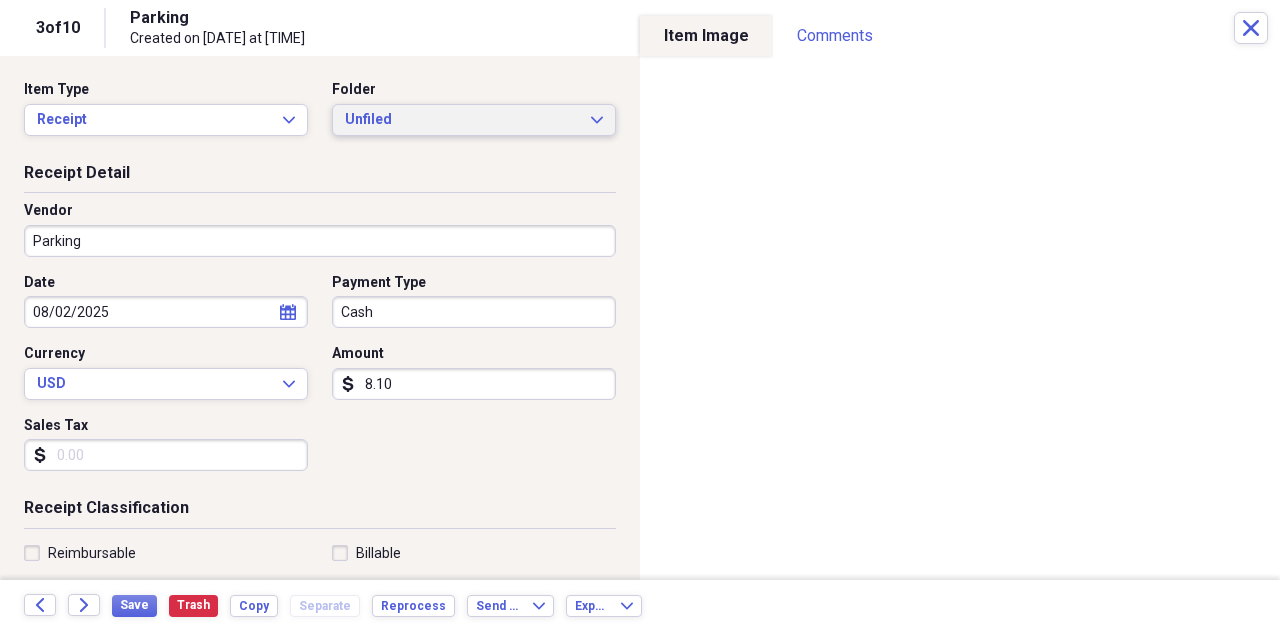 click on "Expand" 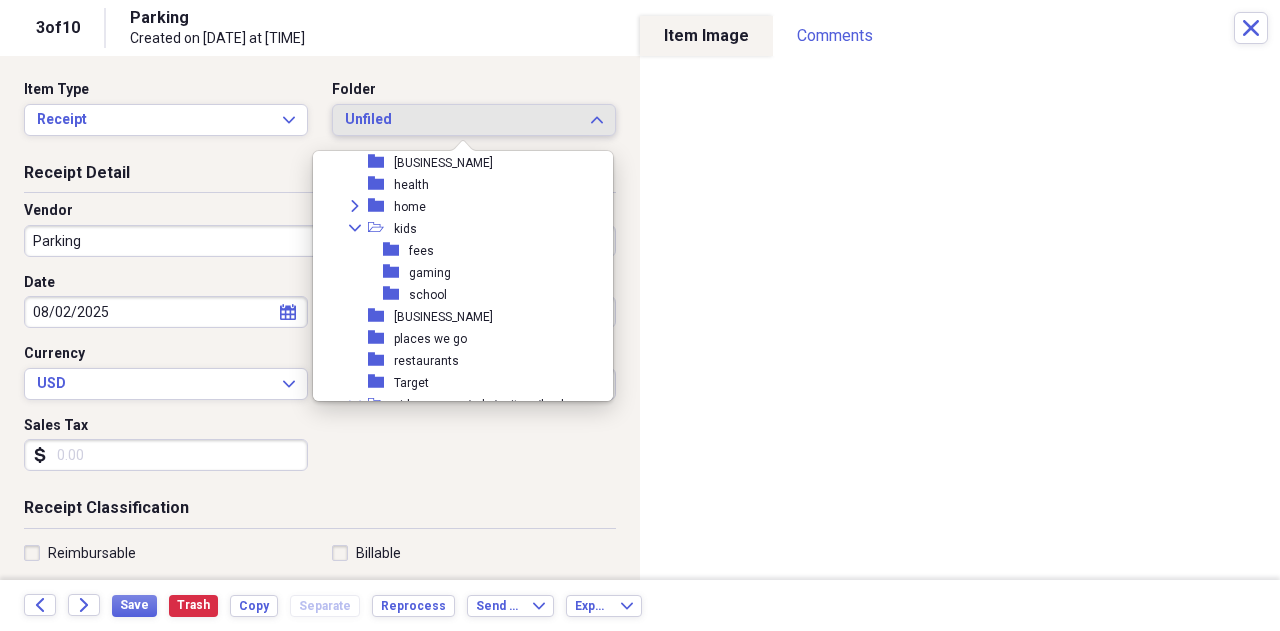 scroll, scrollTop: 260, scrollLeft: 0, axis: vertical 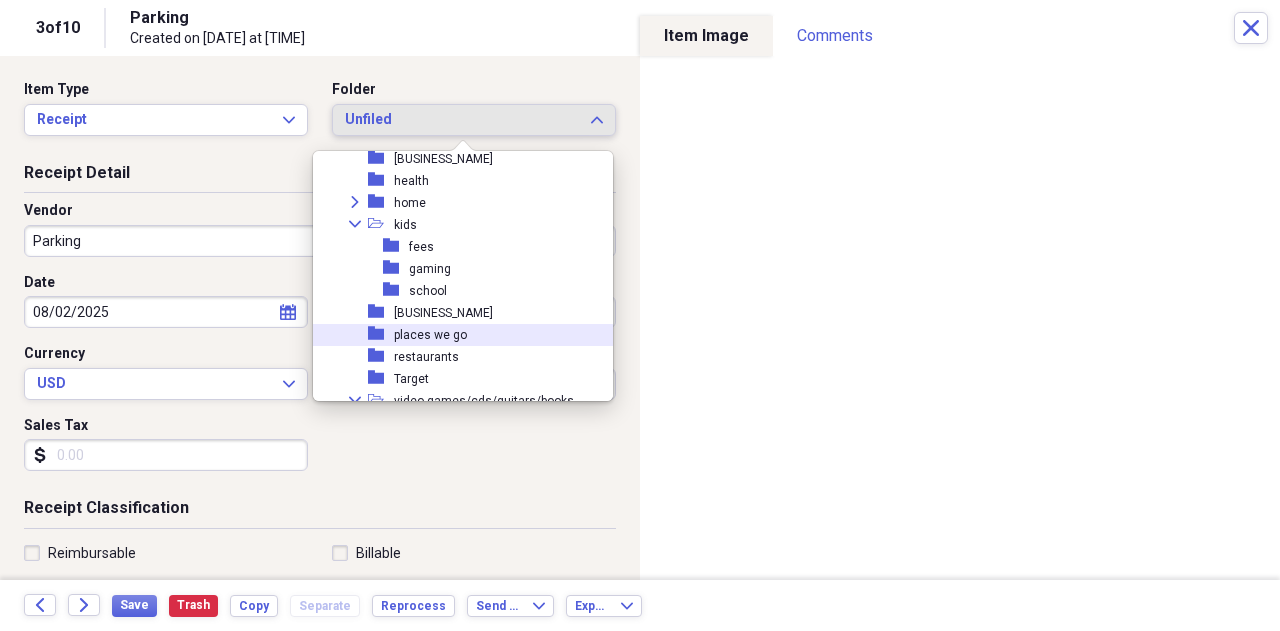 click on "places we go" at bounding box center (430, 335) 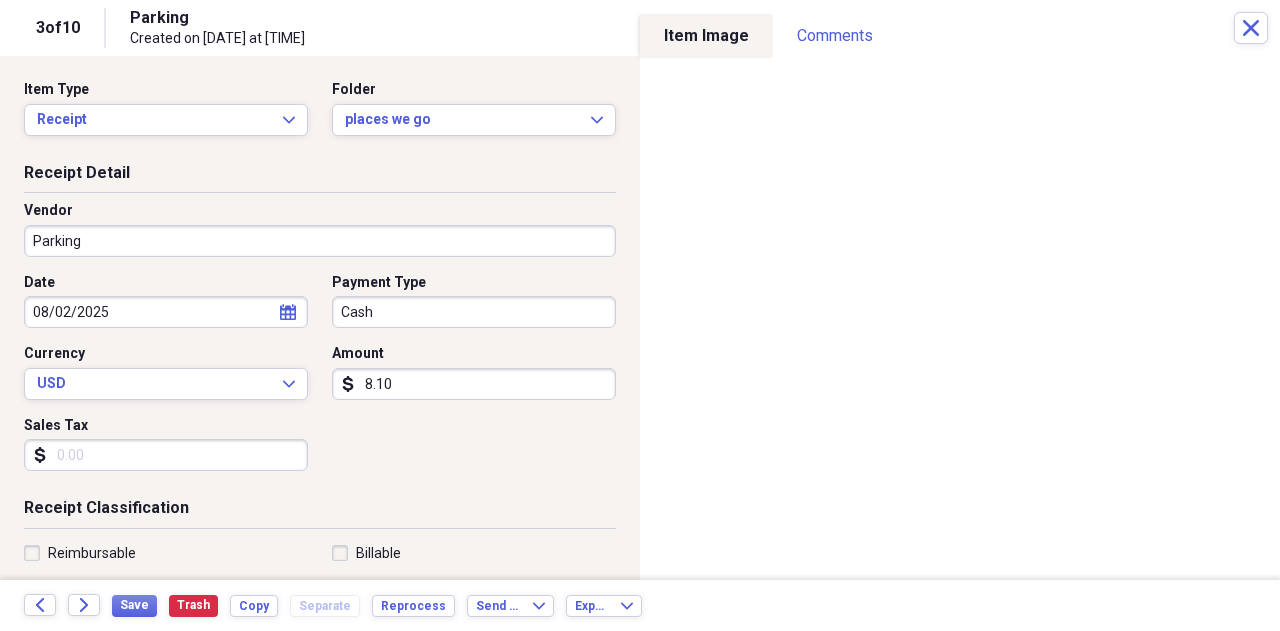 click on "Cash" at bounding box center [474, 312] 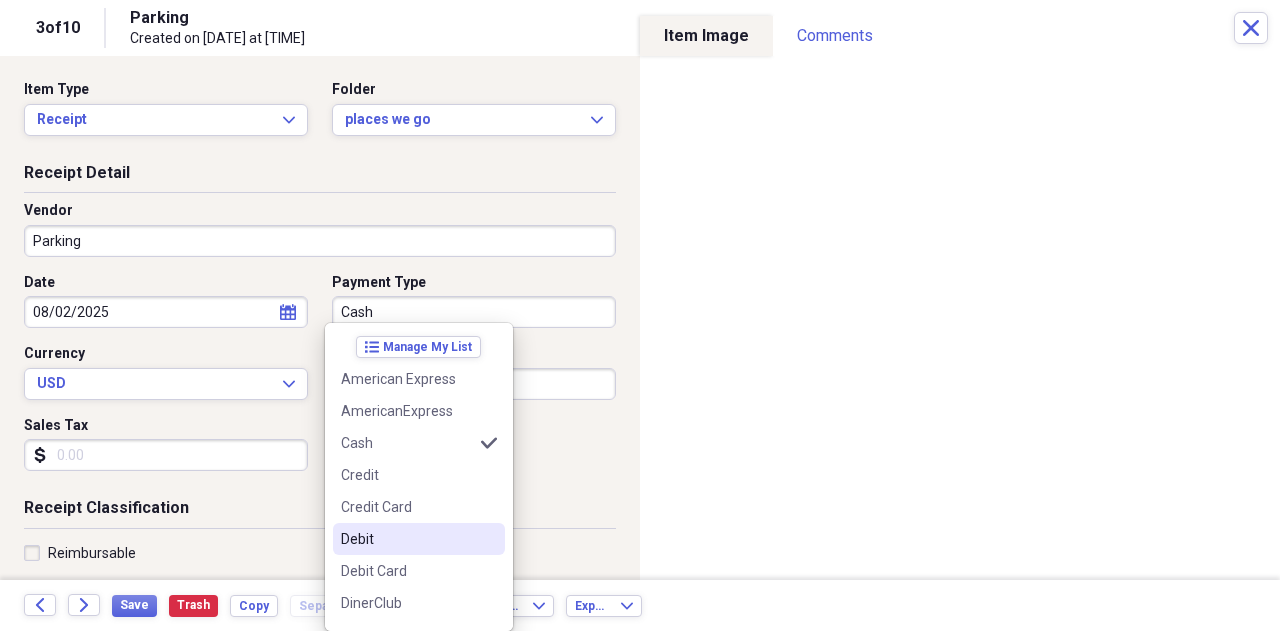 click on "Debit" at bounding box center (407, 539) 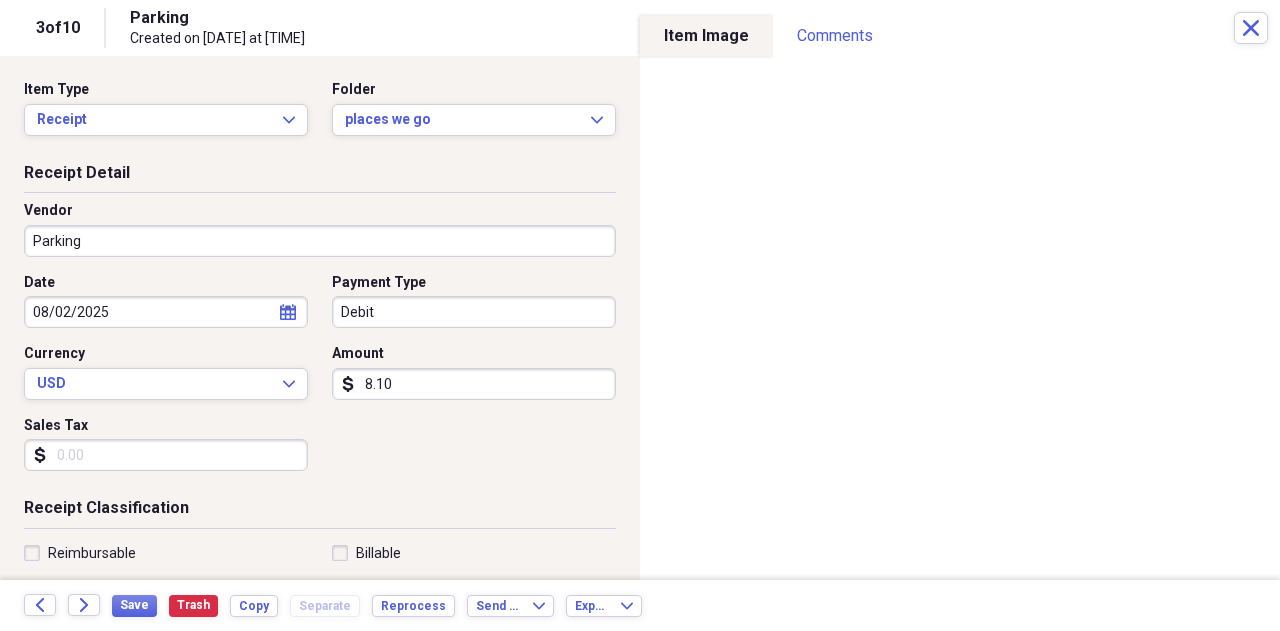 type on "Debit" 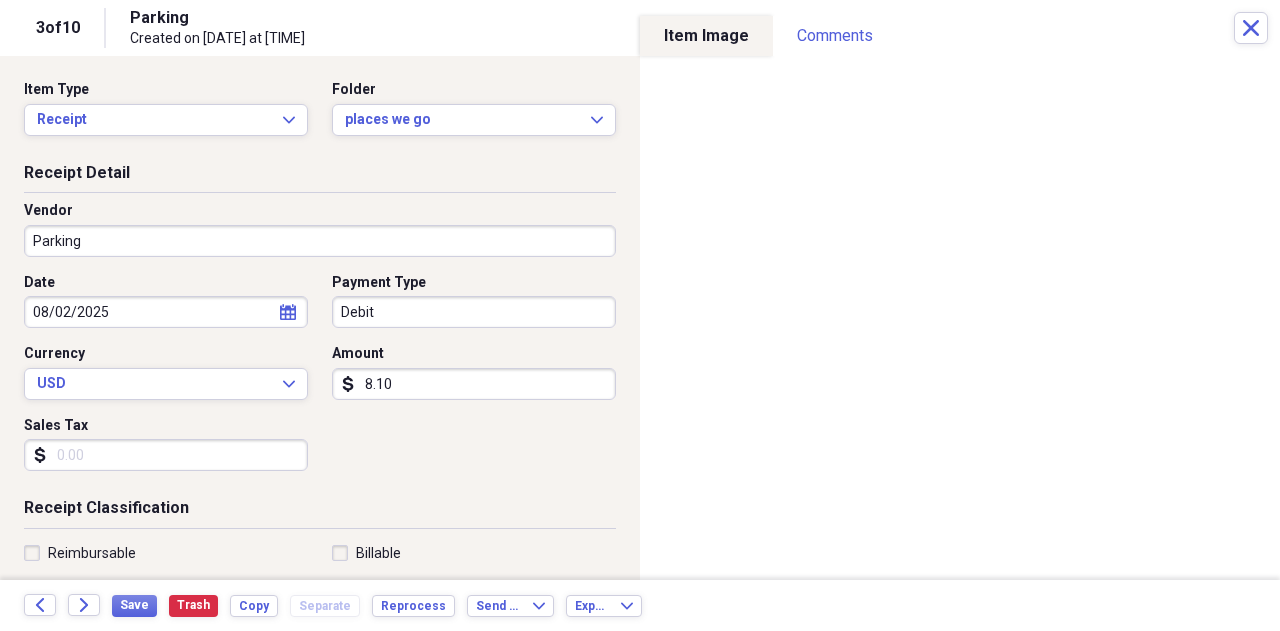 click on "8.10" at bounding box center (474, 384) 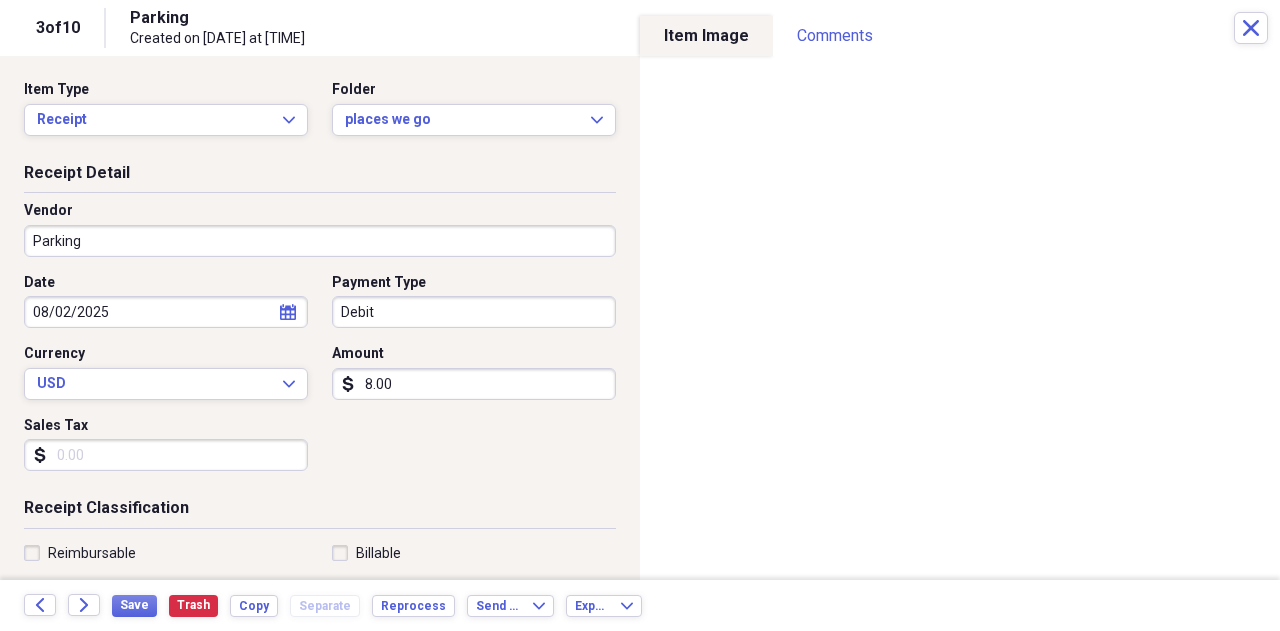 click on "8.00" at bounding box center [474, 384] 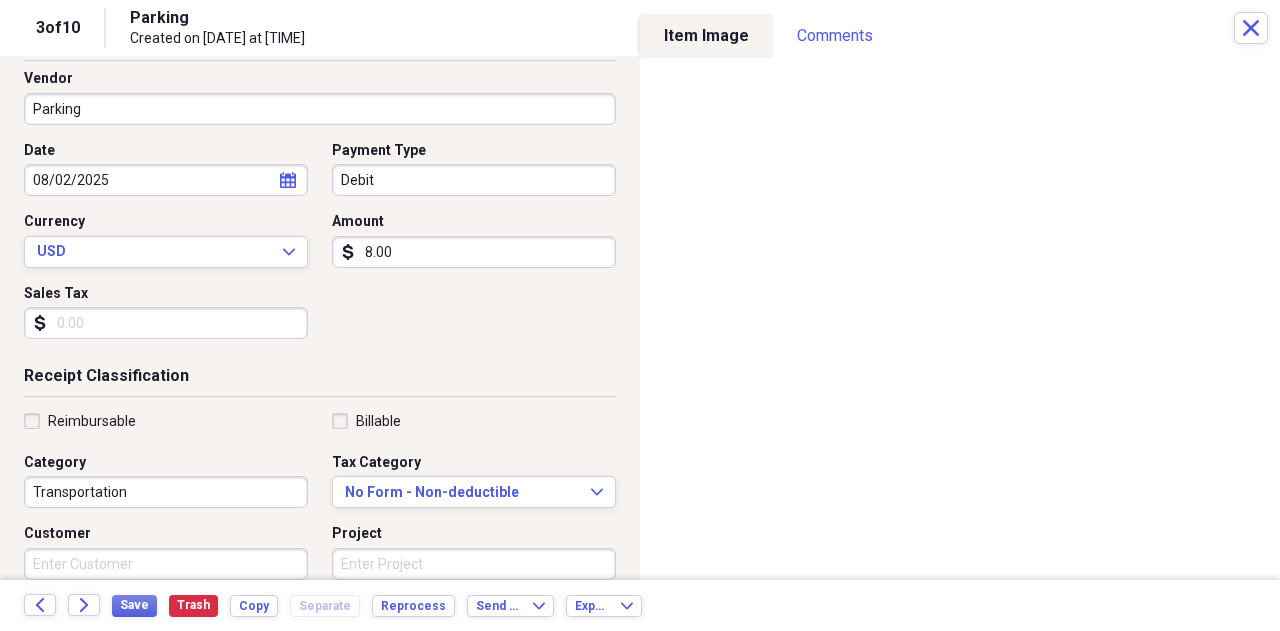 scroll, scrollTop: 138, scrollLeft: 0, axis: vertical 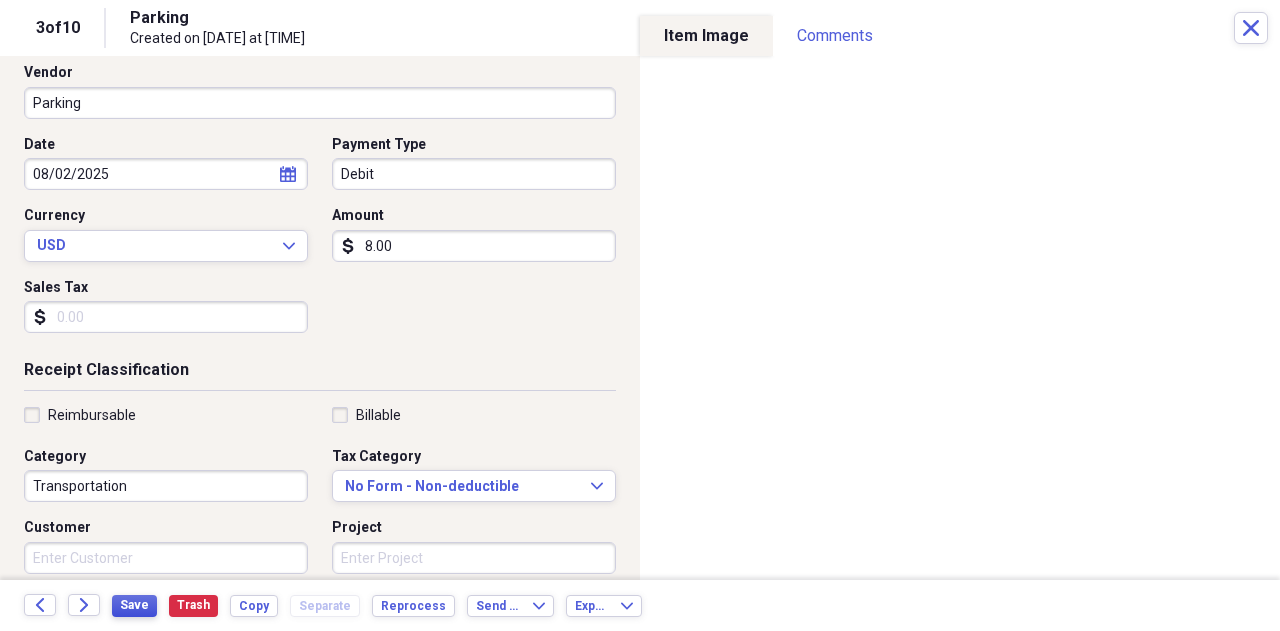 type on "8.00" 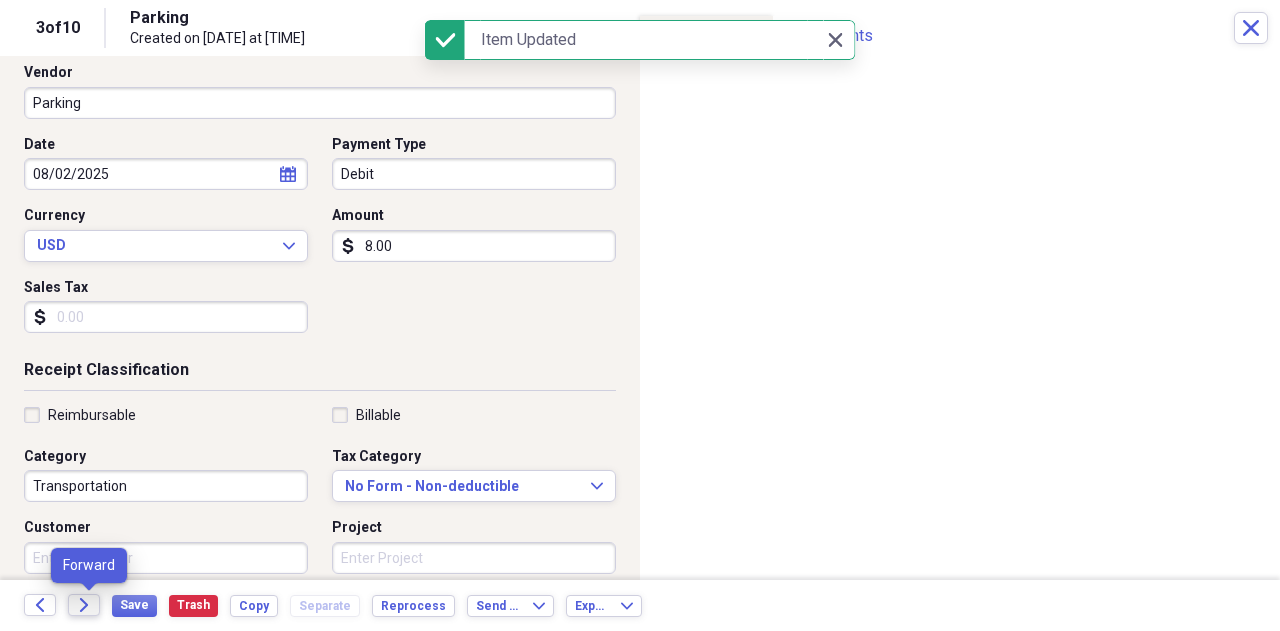 click on "Forward" 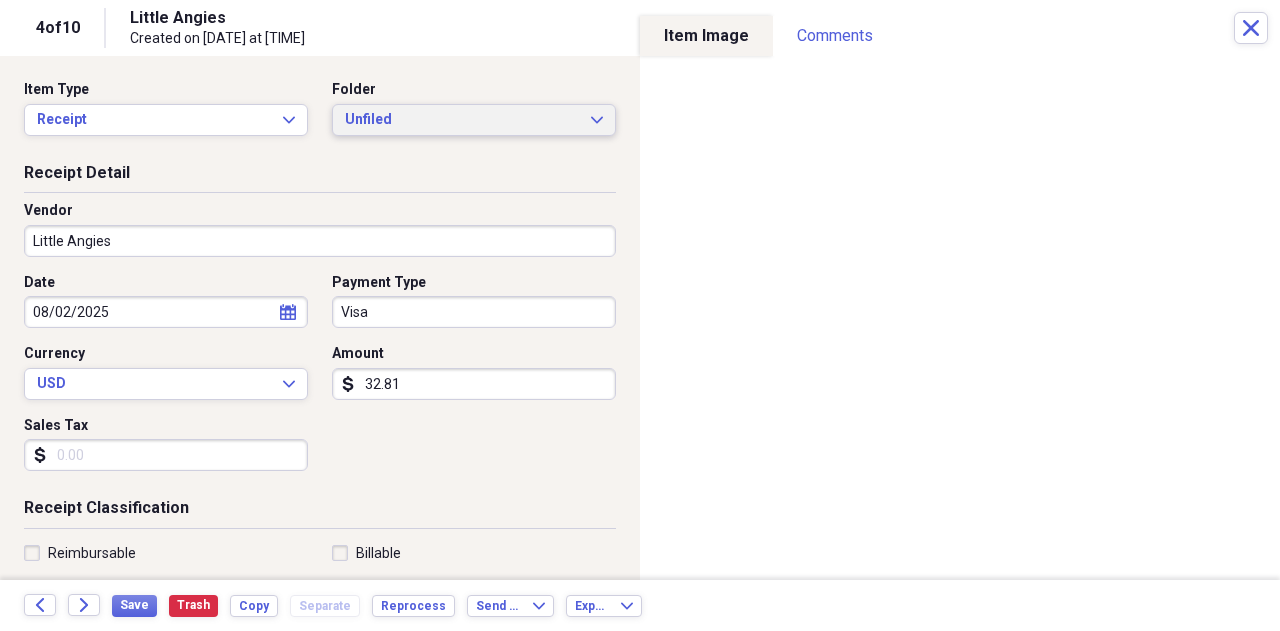 click on "Expand" 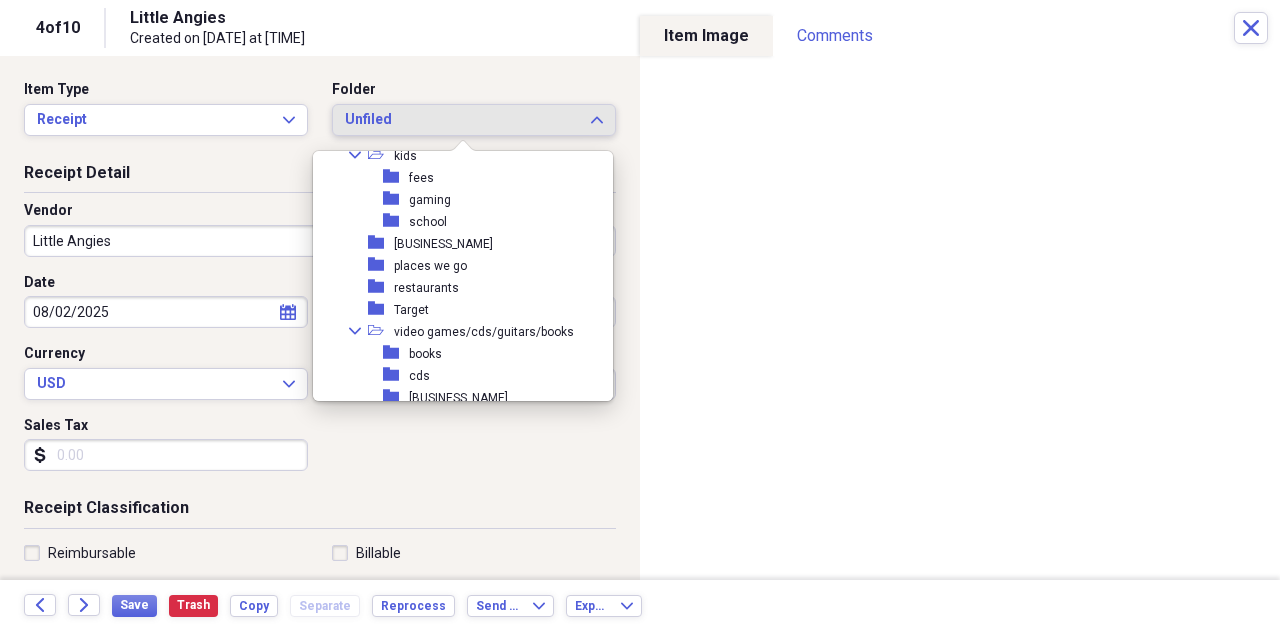 scroll, scrollTop: 335, scrollLeft: 0, axis: vertical 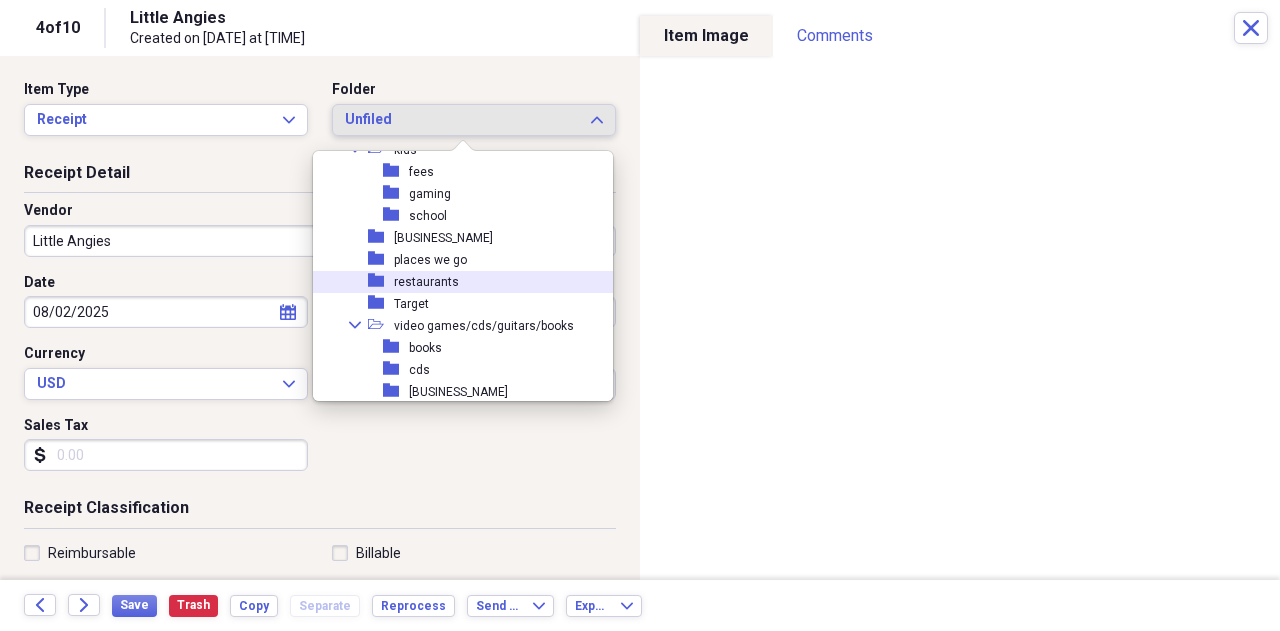 click on "restaurants" at bounding box center (426, 282) 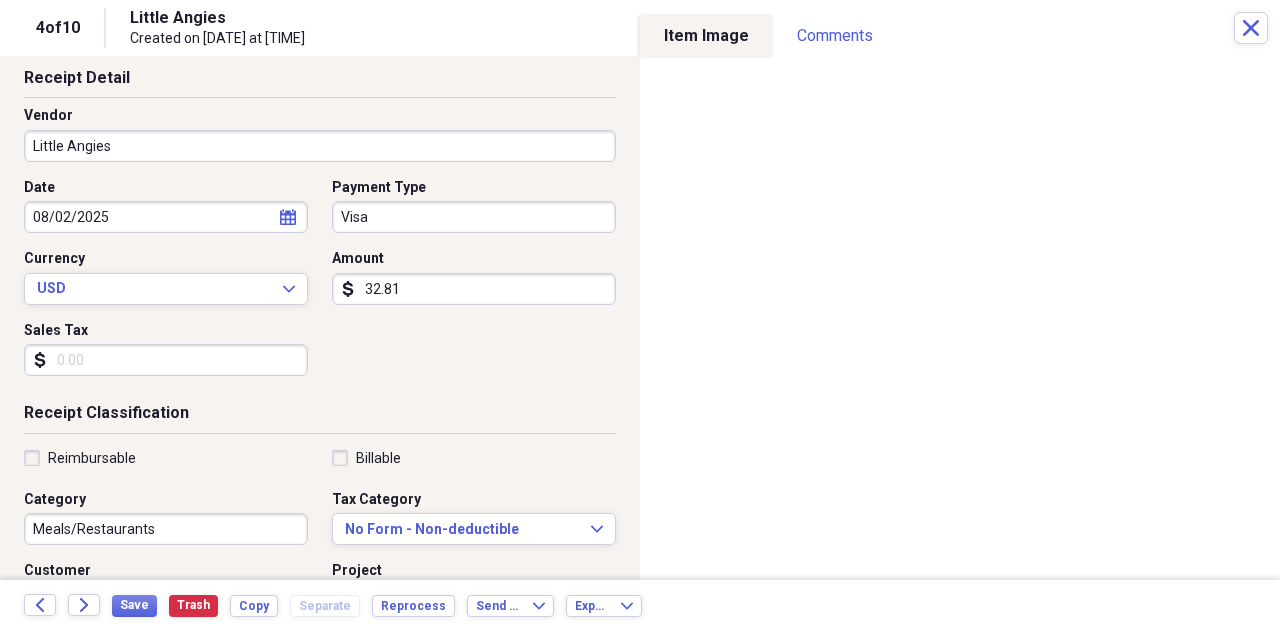 scroll, scrollTop: 104, scrollLeft: 0, axis: vertical 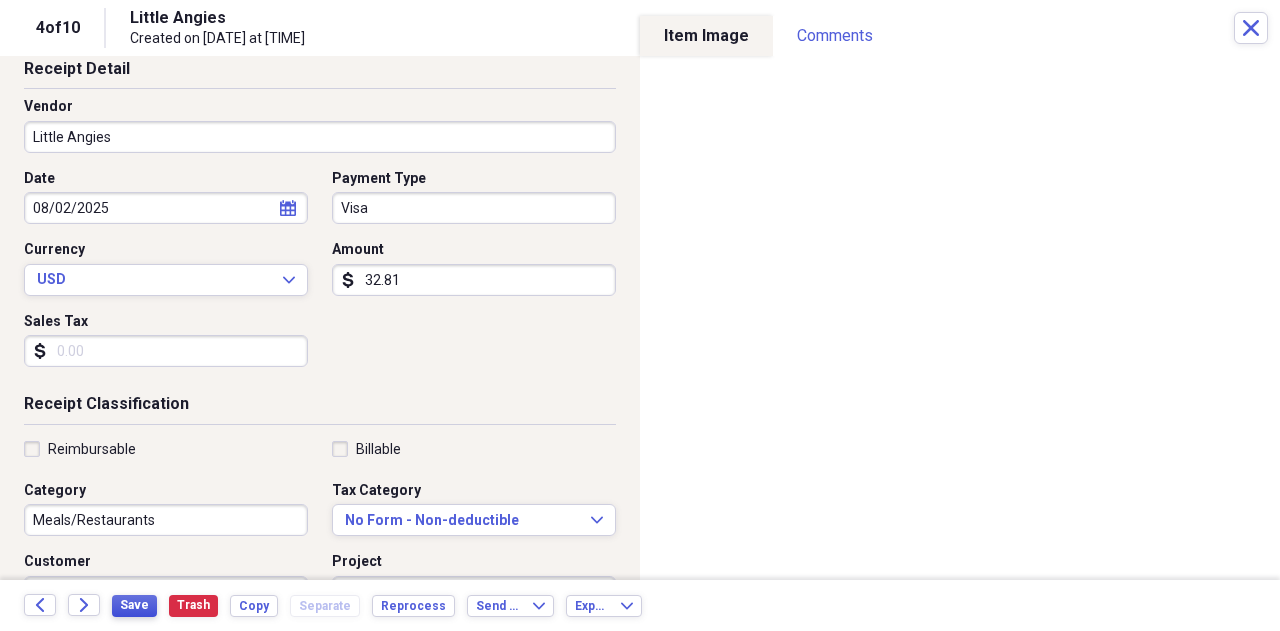 click on "Save" at bounding box center (134, 605) 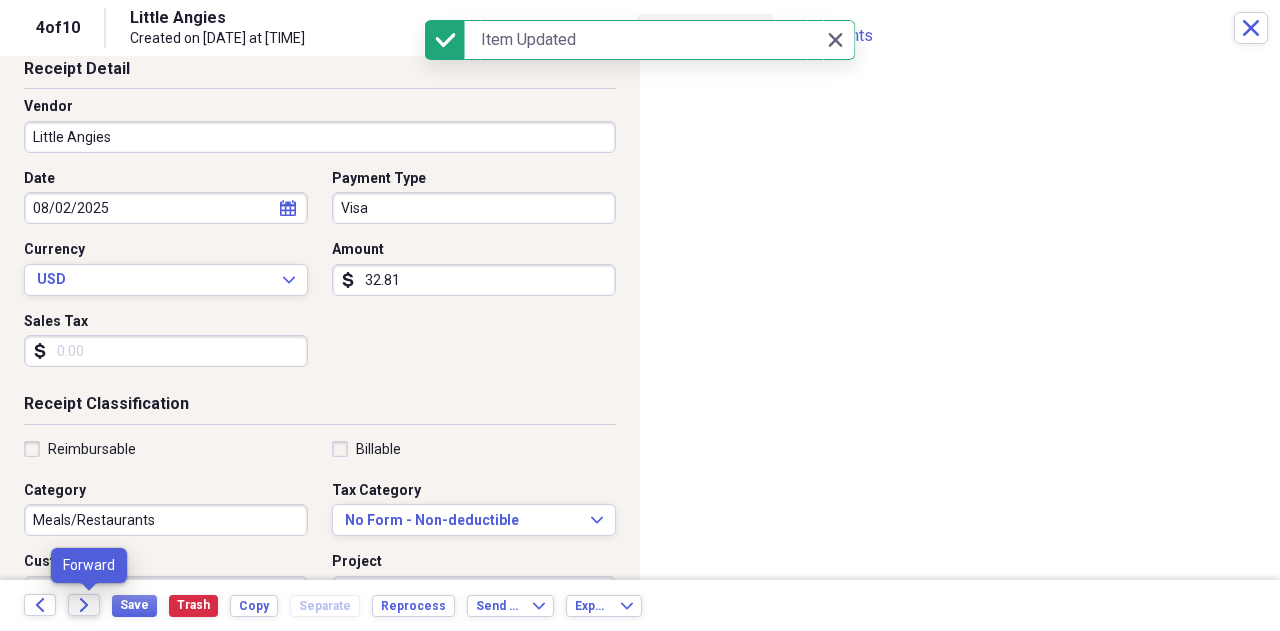 click on "Forward" 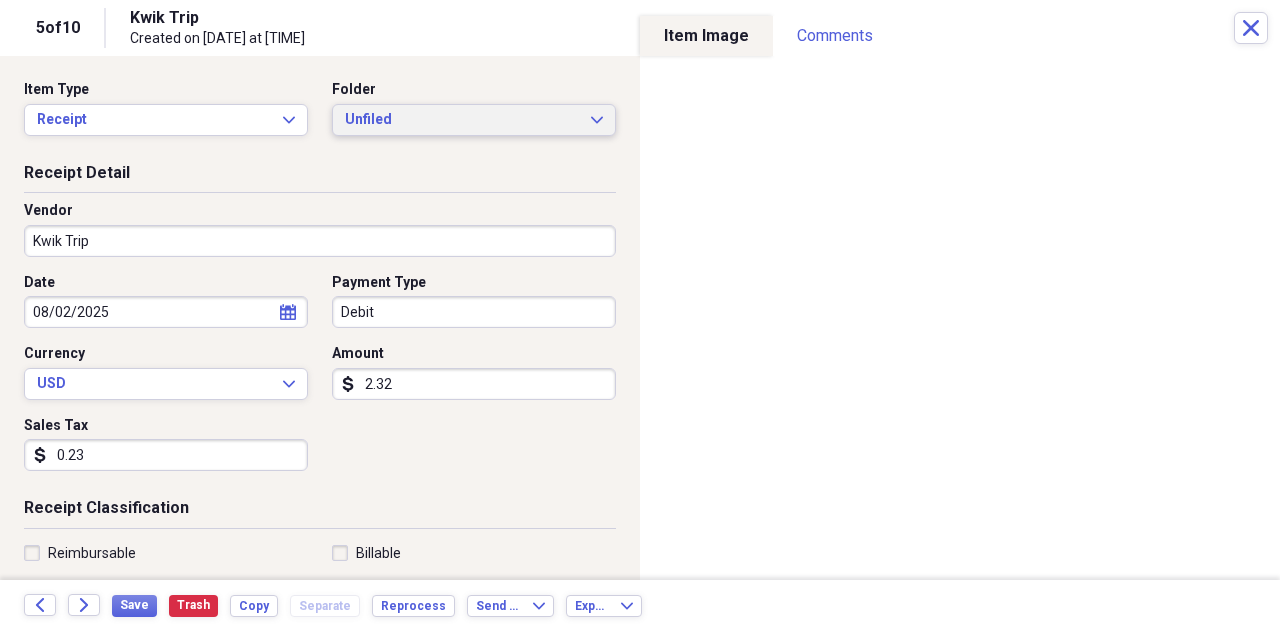 click on "Expand" 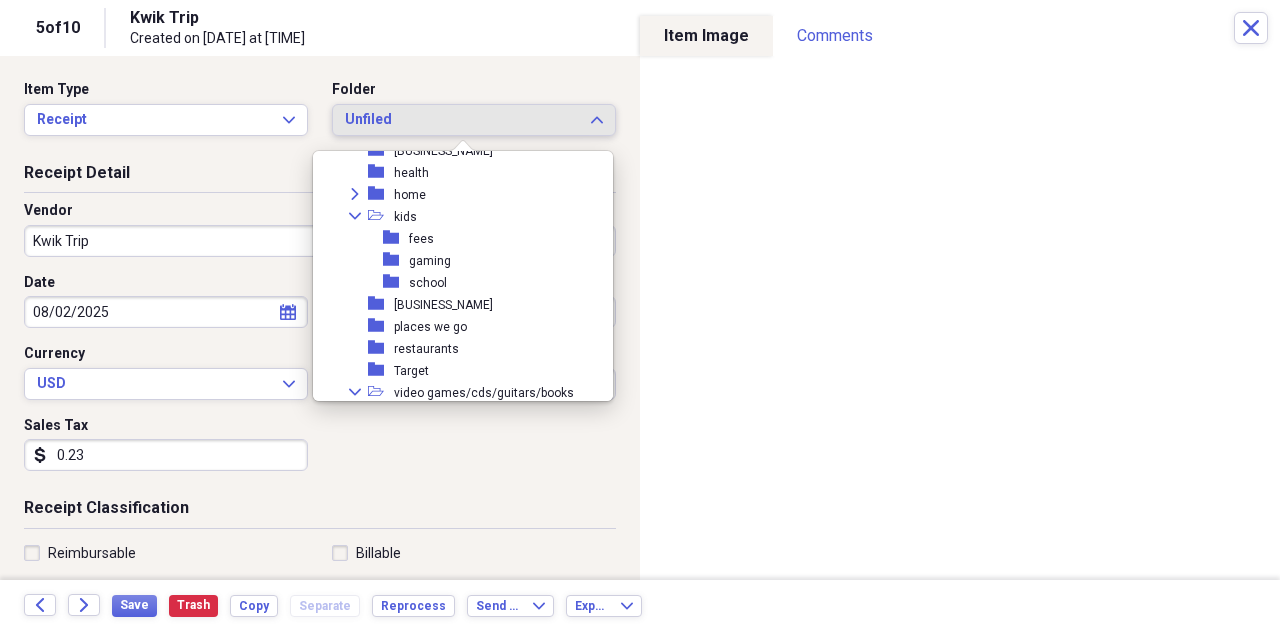 scroll, scrollTop: 270, scrollLeft: 0, axis: vertical 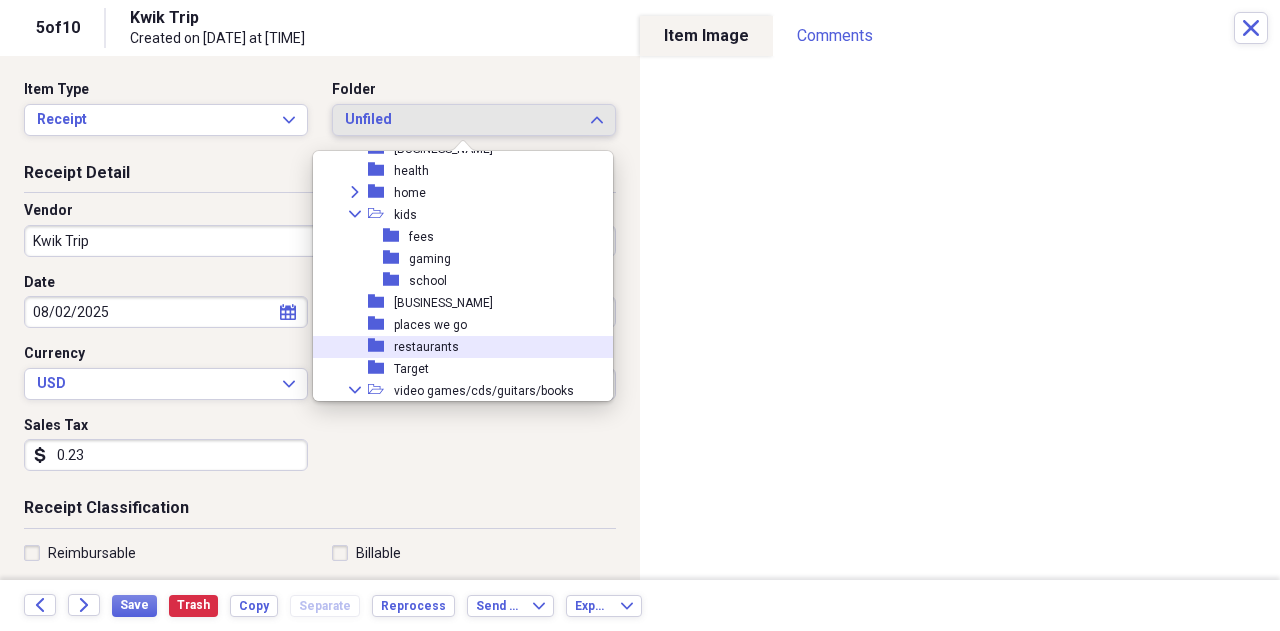 click on "restaurants" at bounding box center [426, 347] 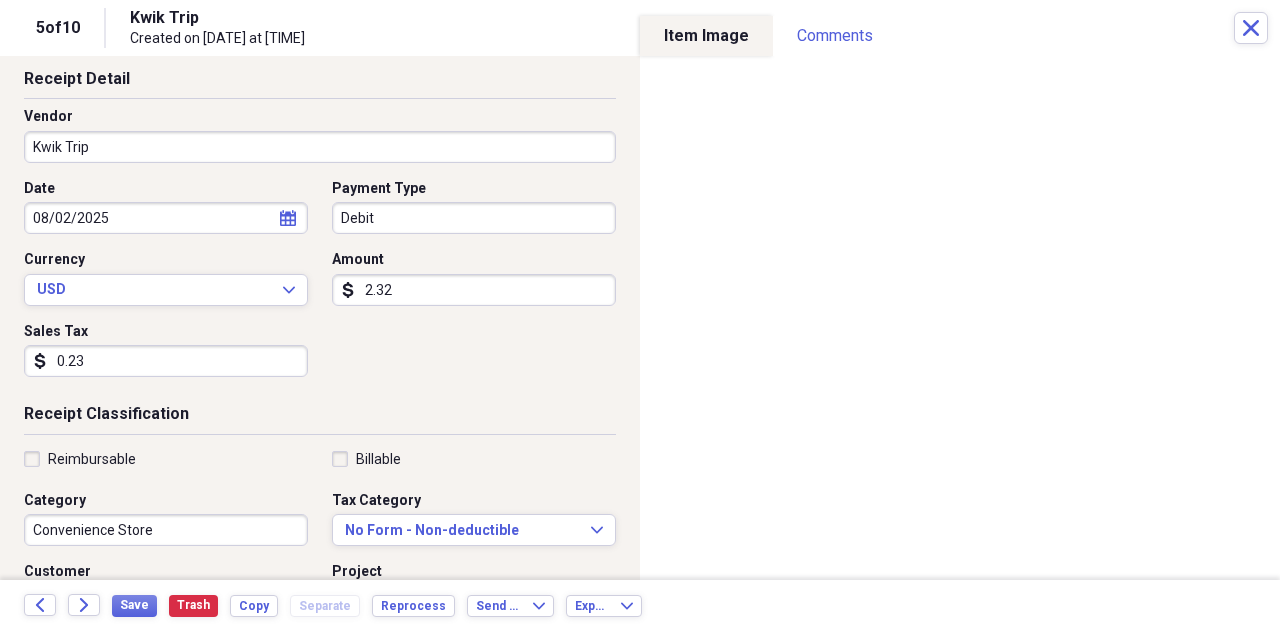 scroll, scrollTop: 116, scrollLeft: 0, axis: vertical 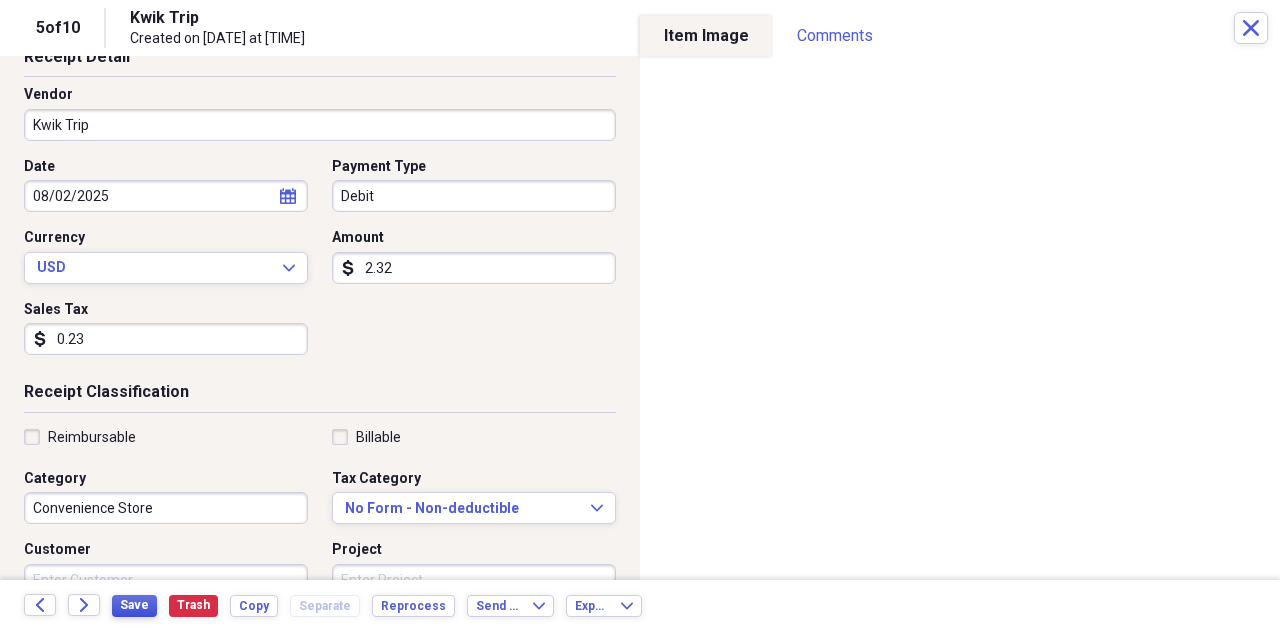 click on "Save" at bounding box center (134, 605) 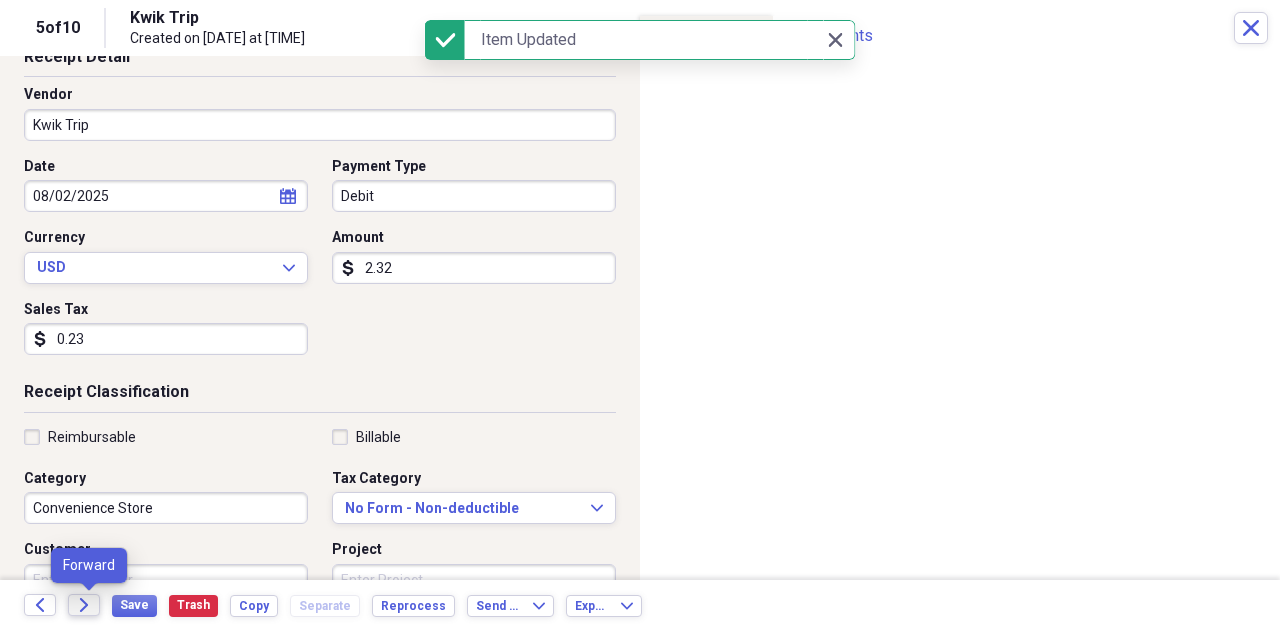 click on "Forward" 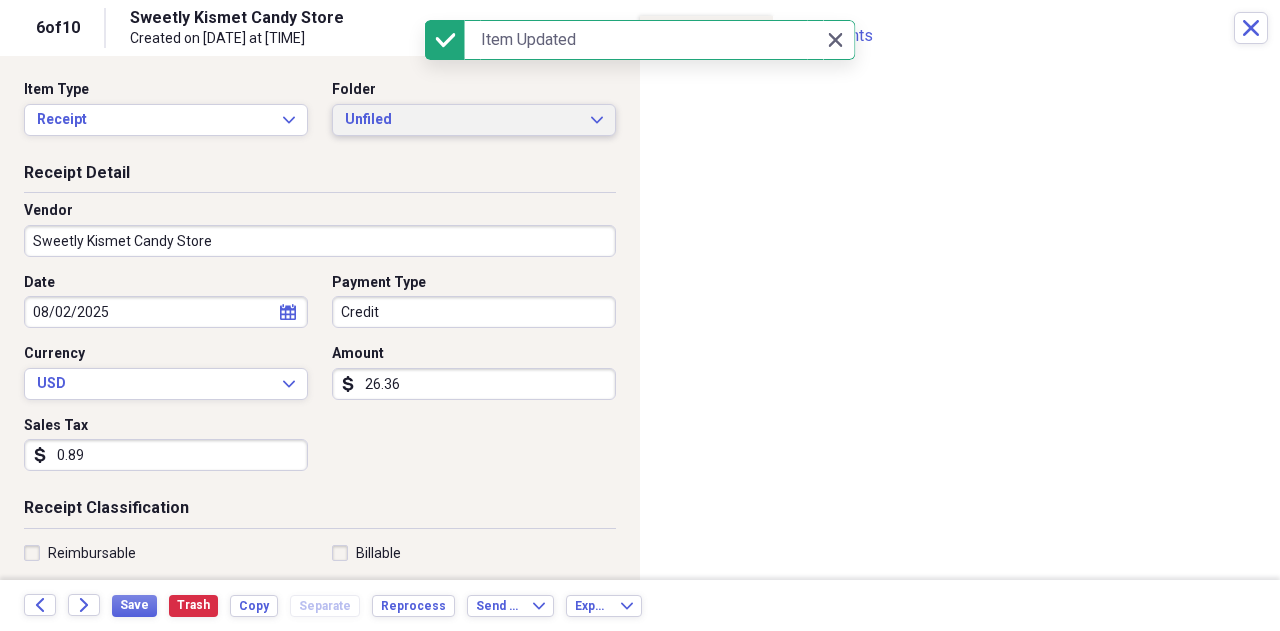 click on "Unfiled Expand" at bounding box center [474, 120] 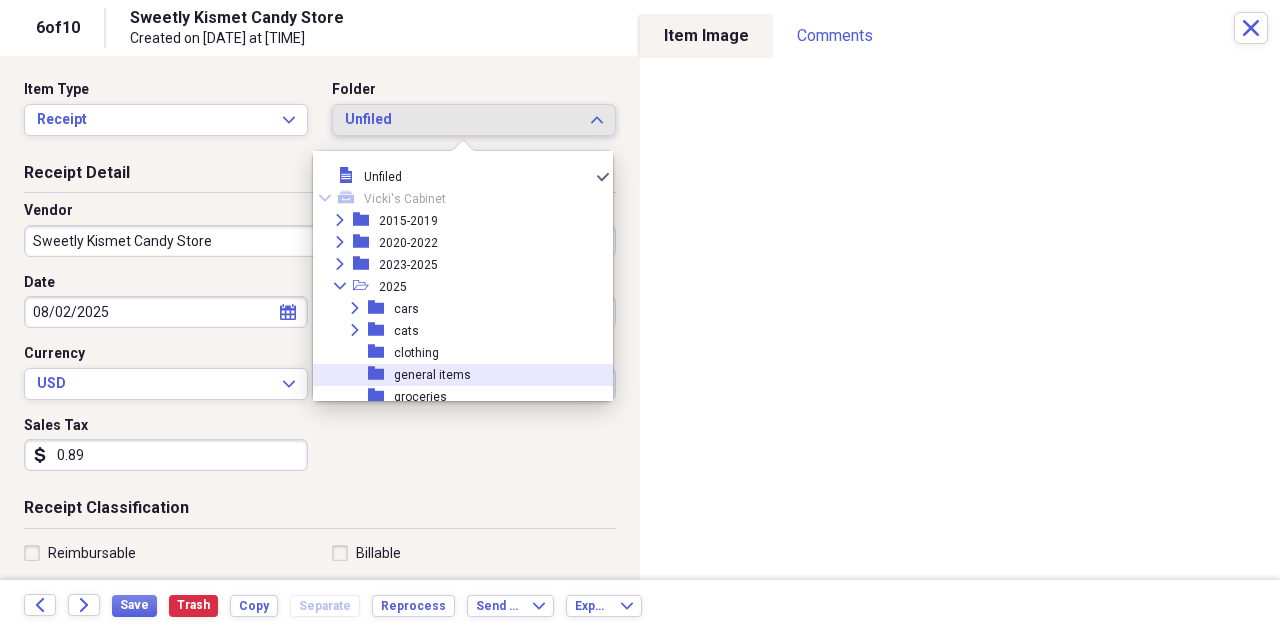 click on "general items" at bounding box center [432, 375] 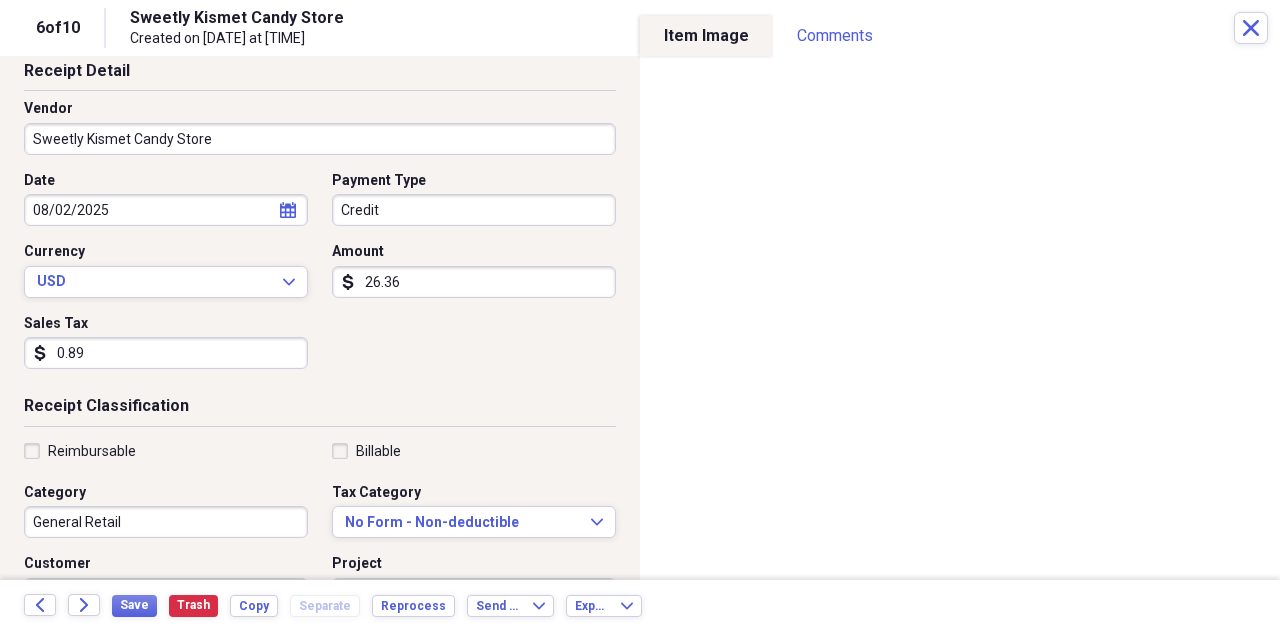 scroll, scrollTop: 110, scrollLeft: 0, axis: vertical 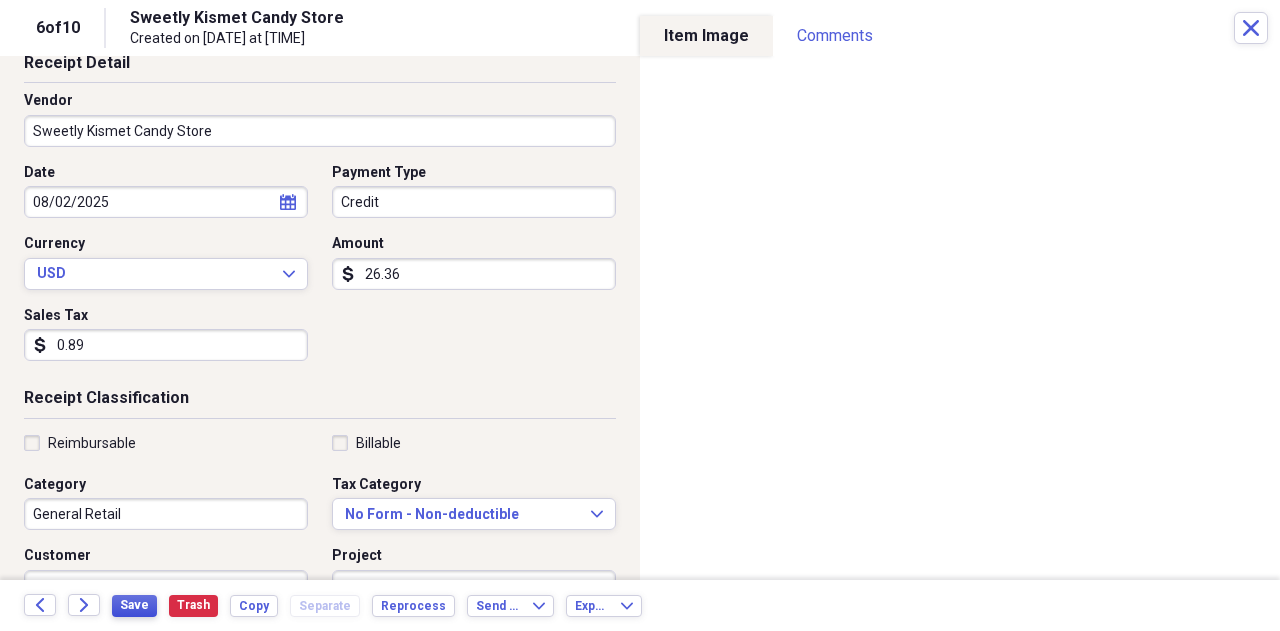 click on "Save" at bounding box center (134, 605) 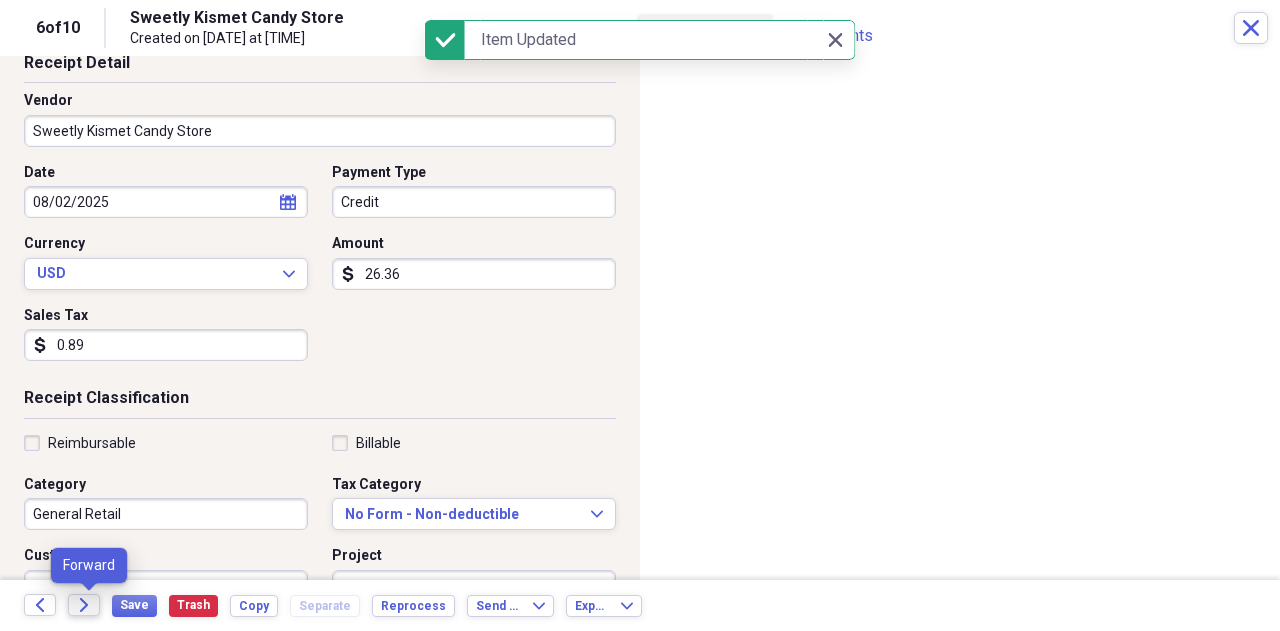 click on "Forward" 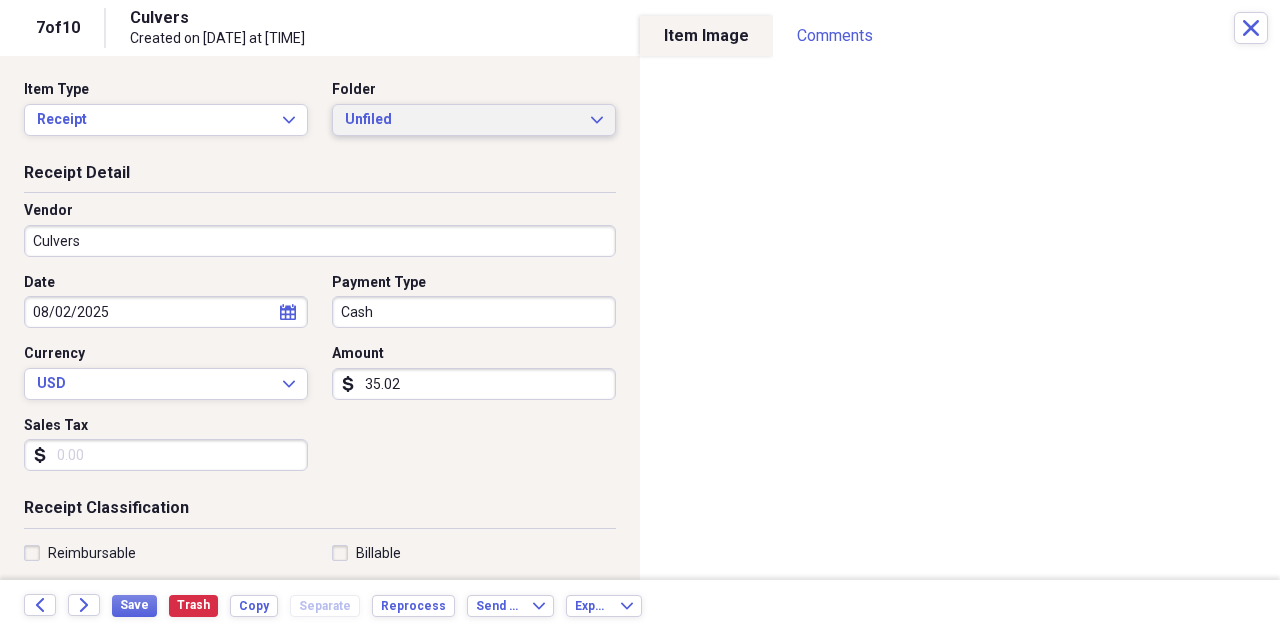 click on "Expand" 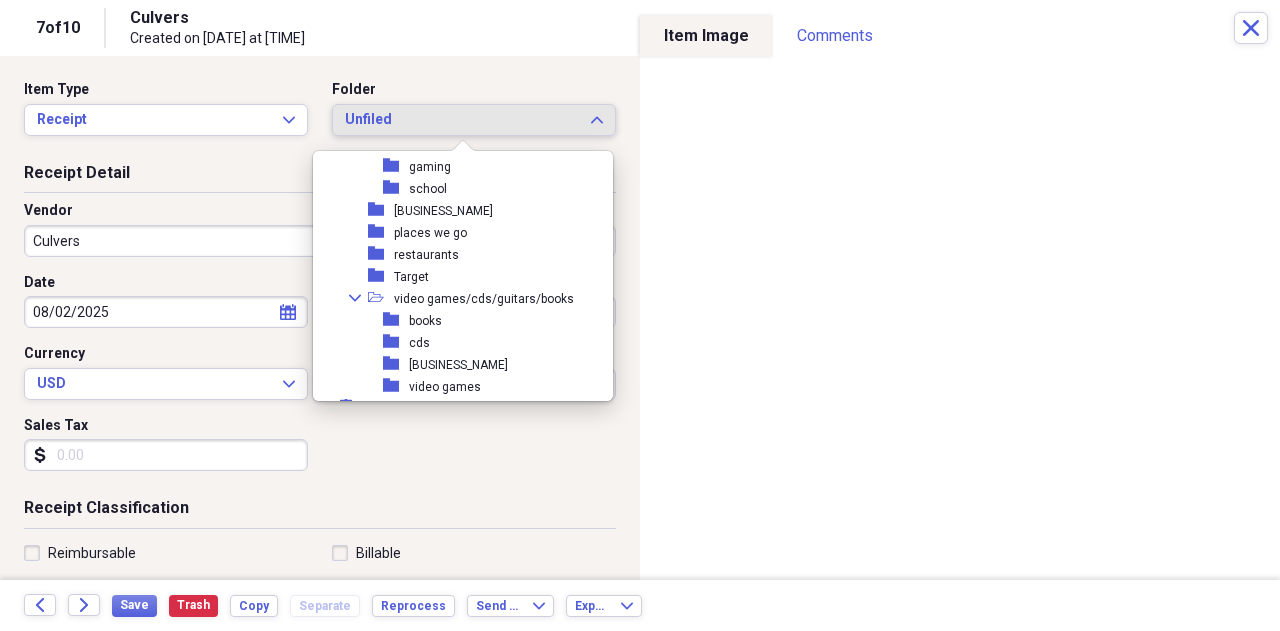 scroll, scrollTop: 381, scrollLeft: 0, axis: vertical 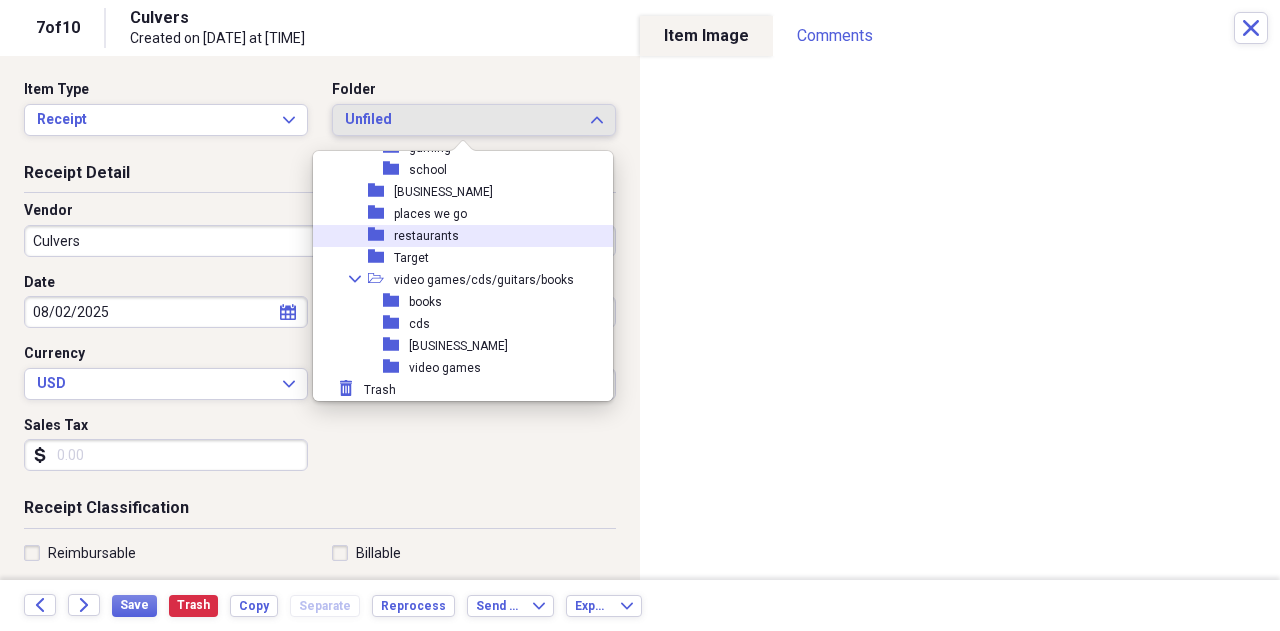 click on "restaurants" at bounding box center (426, 236) 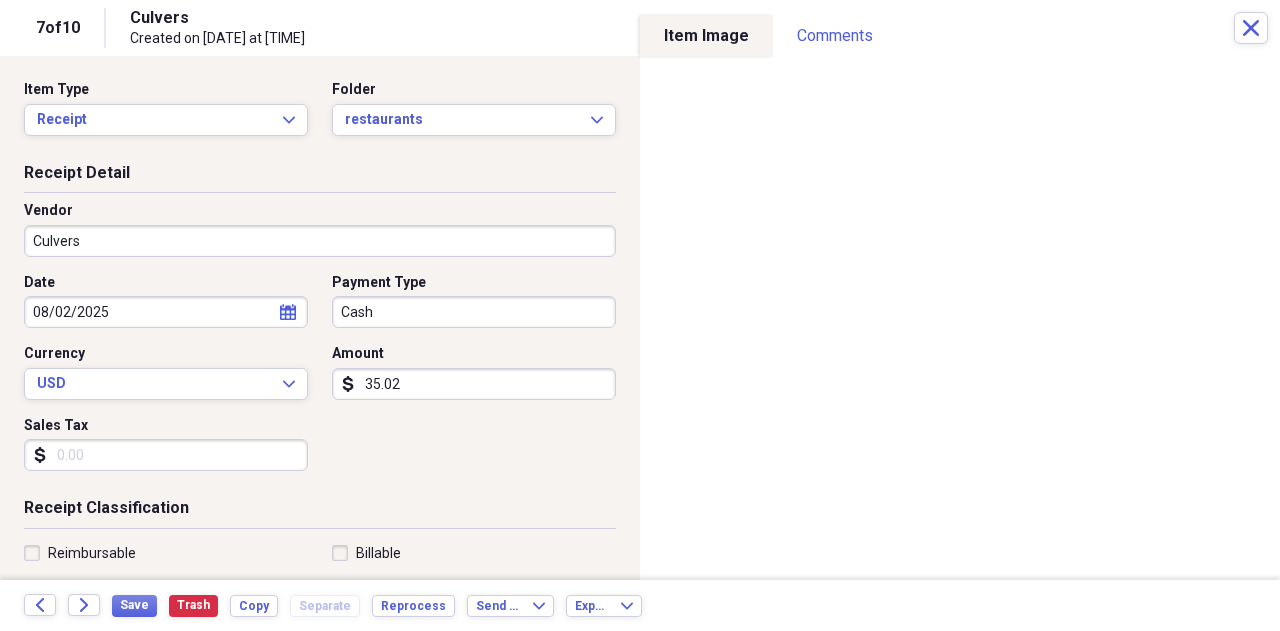 click on "Cash" at bounding box center [474, 312] 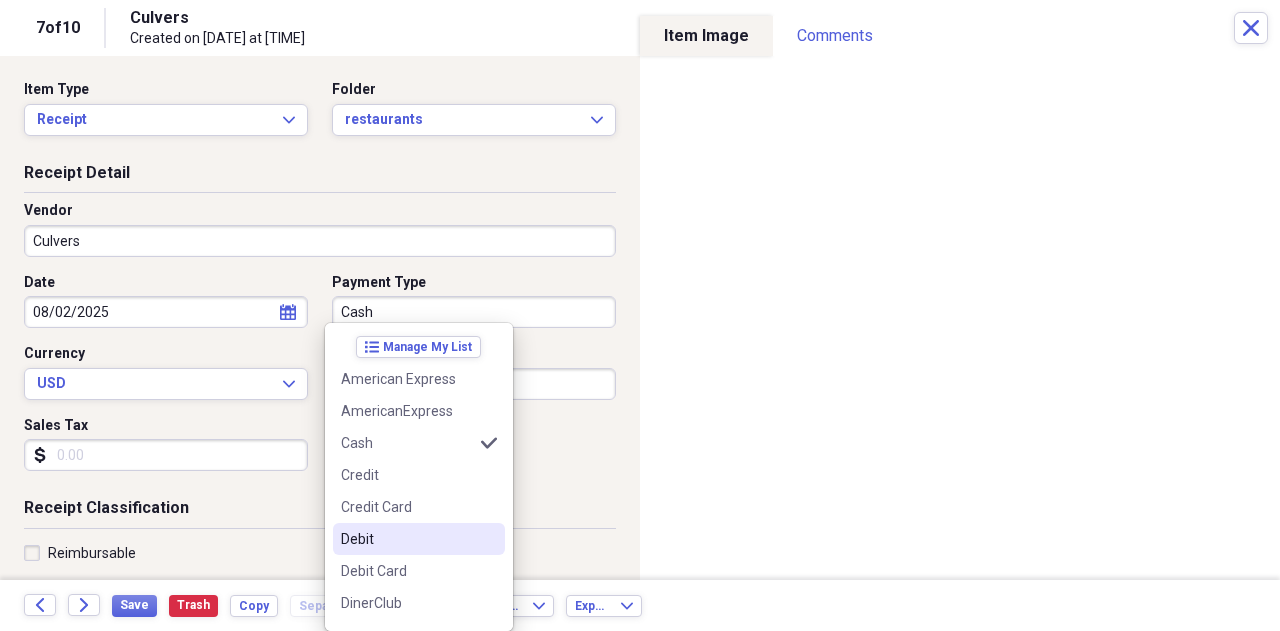 click on "Debit" at bounding box center (407, 539) 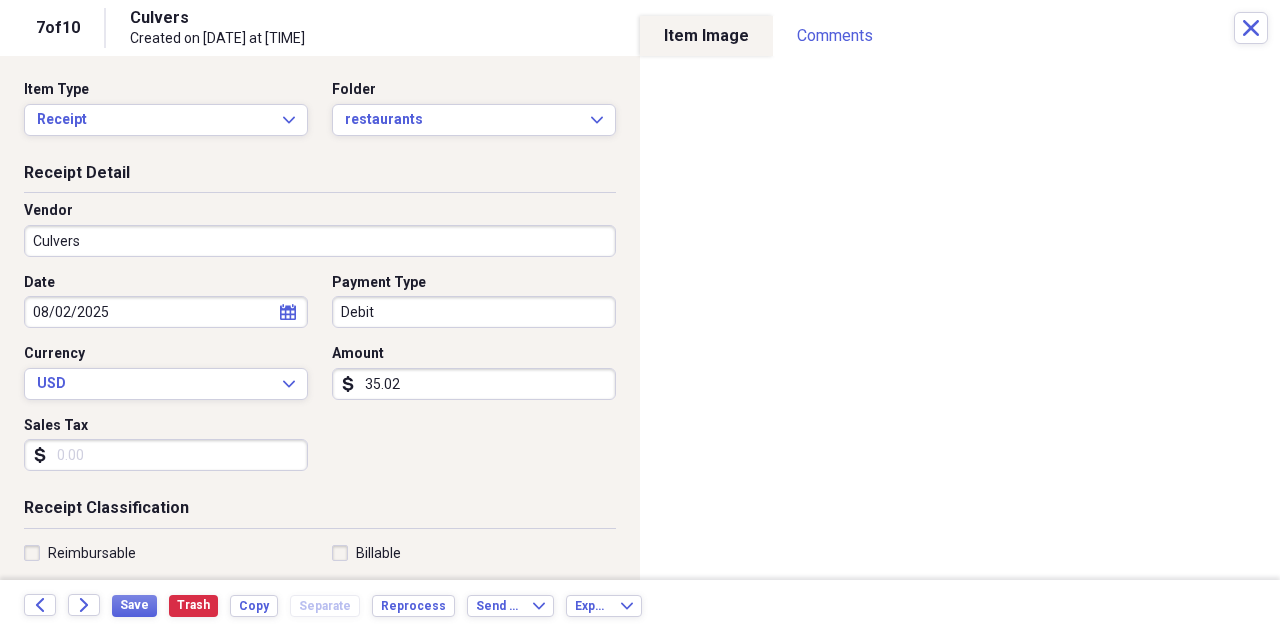 type on "Debit" 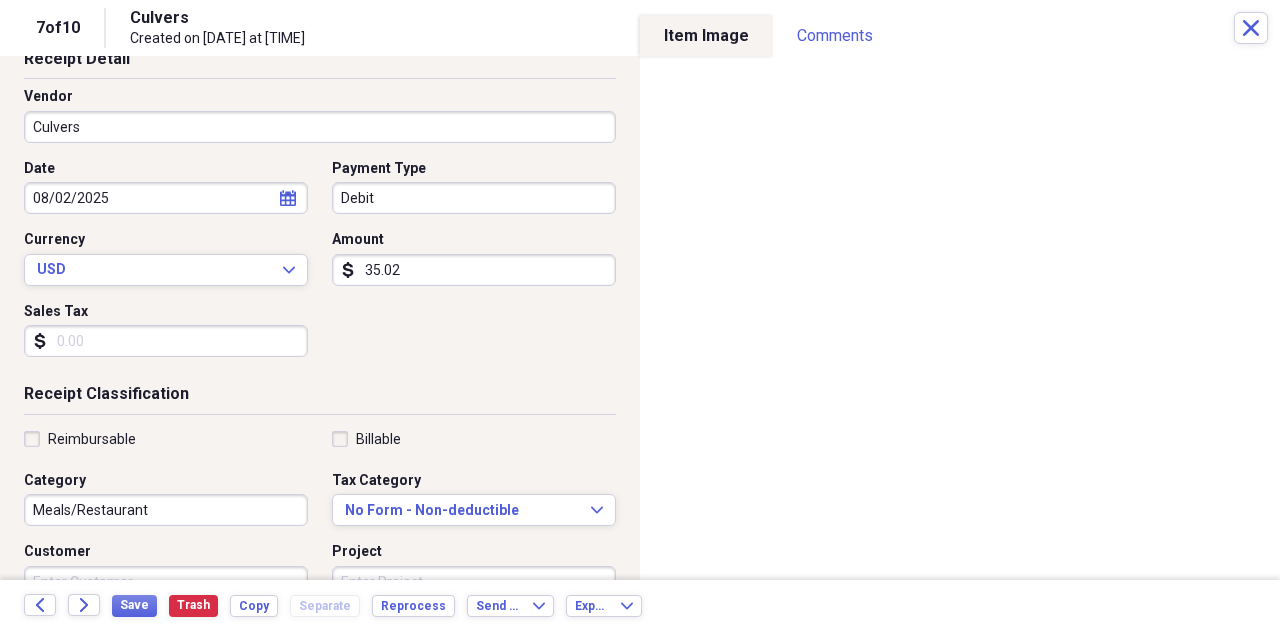 scroll, scrollTop: 148, scrollLeft: 0, axis: vertical 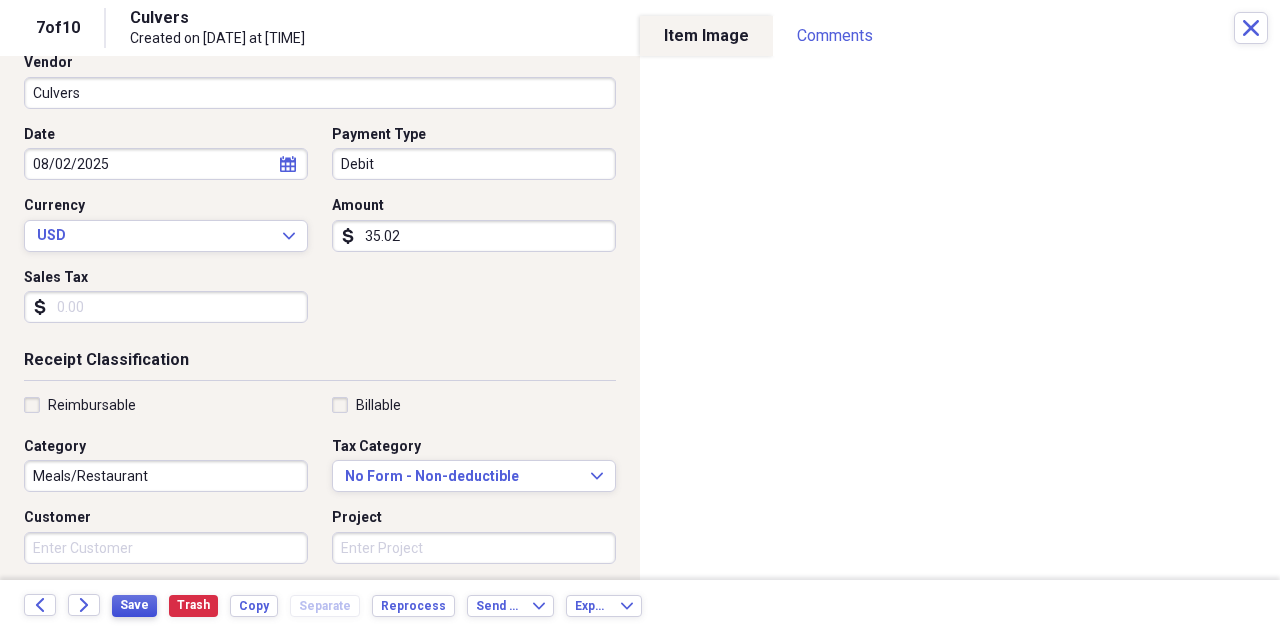 click on "Save" at bounding box center (134, 605) 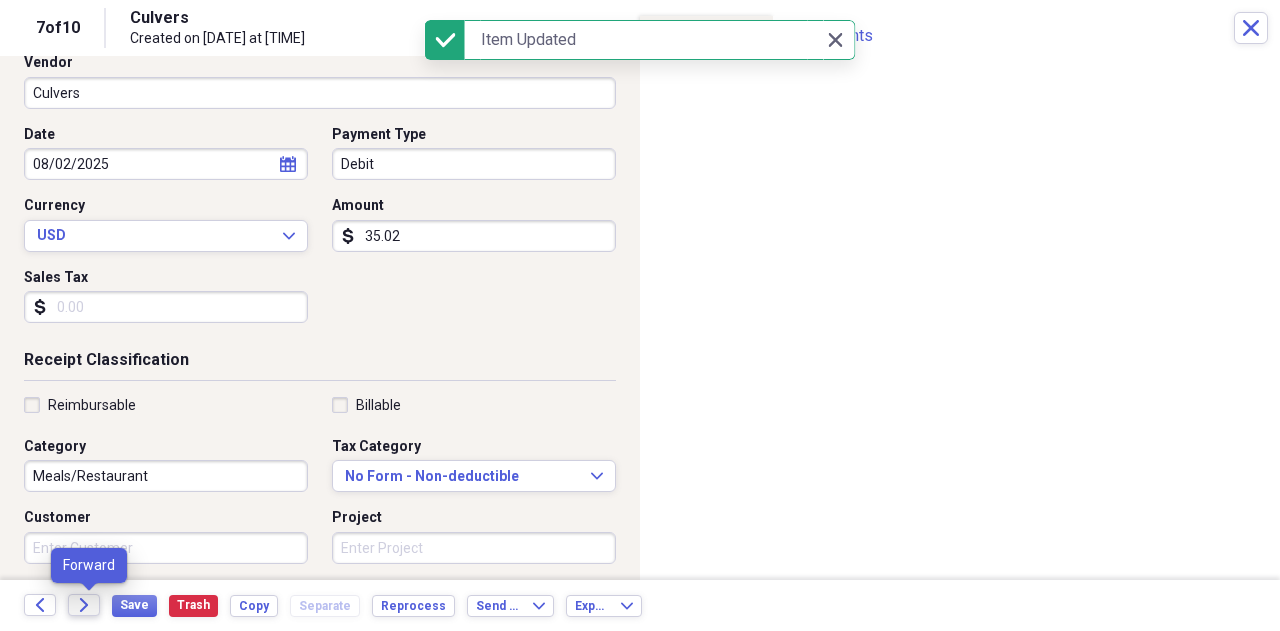 click on "Forward" 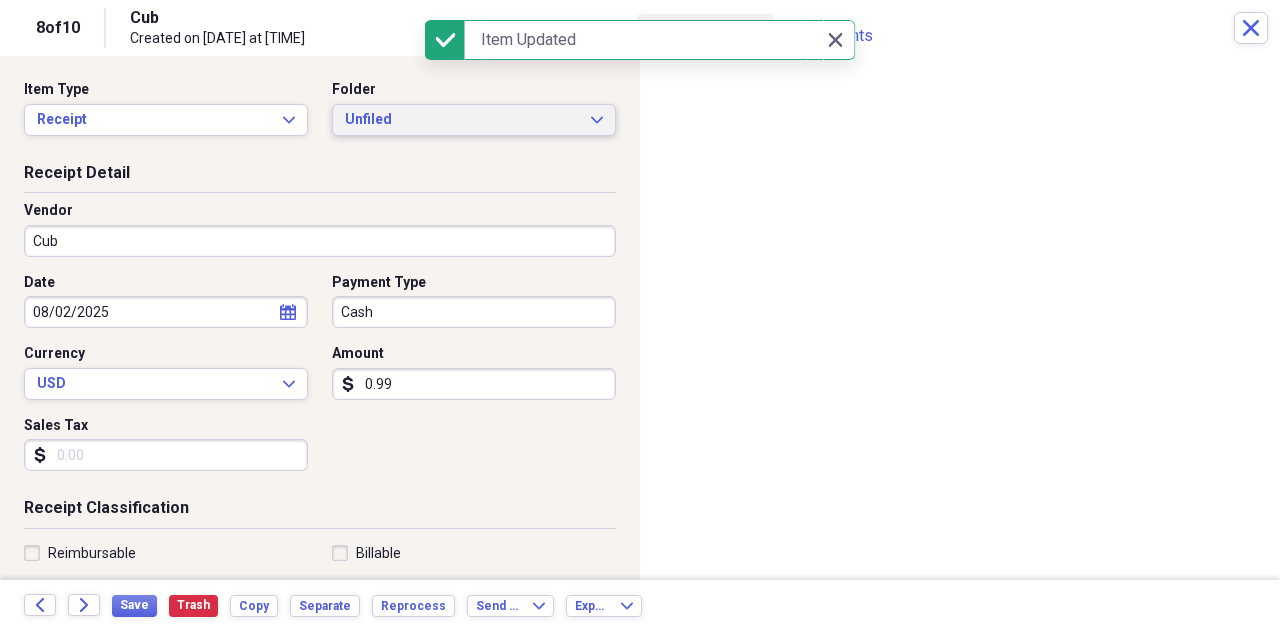 click on "Expand" 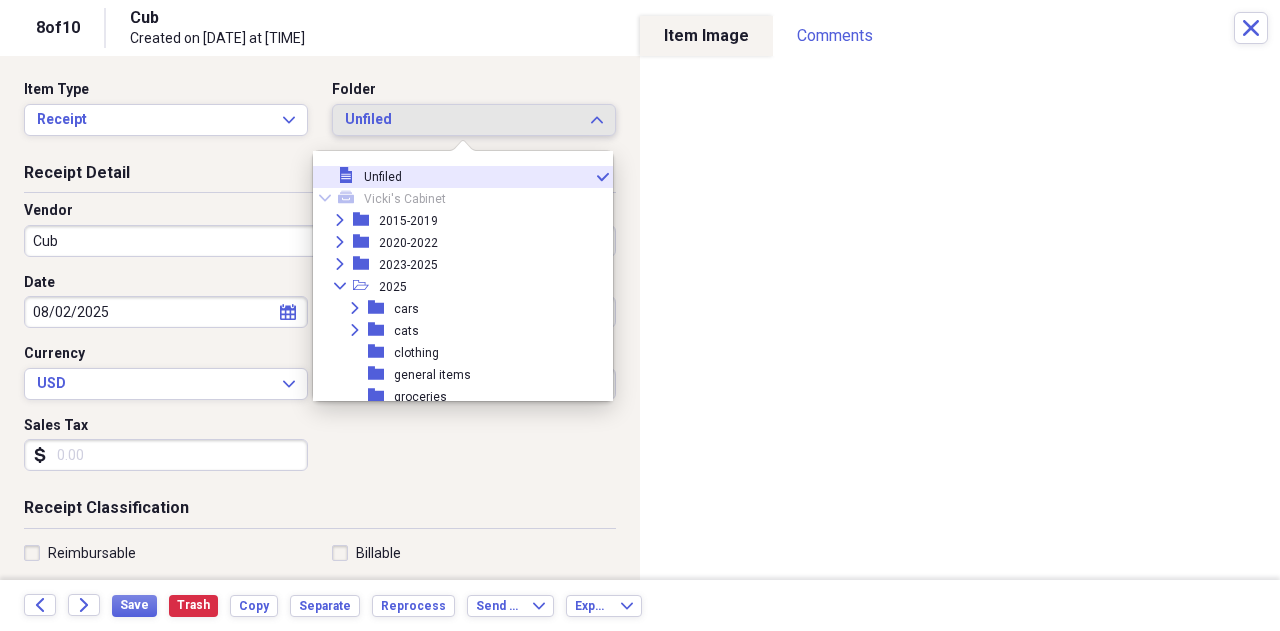 scroll, scrollTop: 0, scrollLeft: 0, axis: both 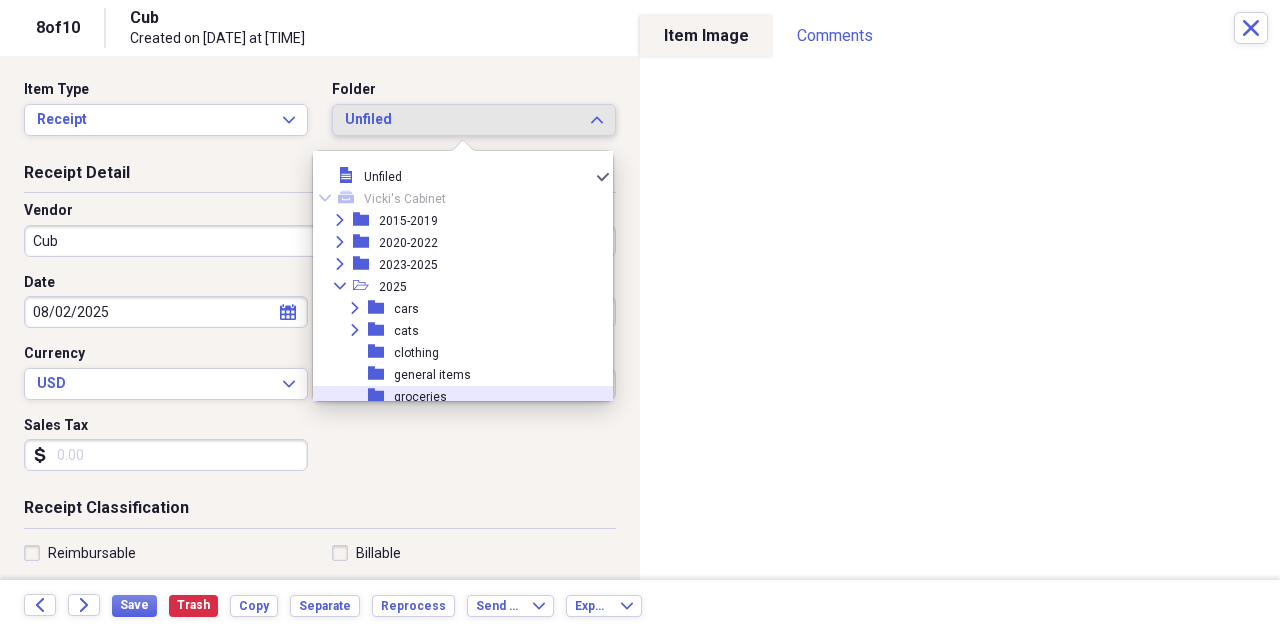 click on "groceries" at bounding box center (420, 397) 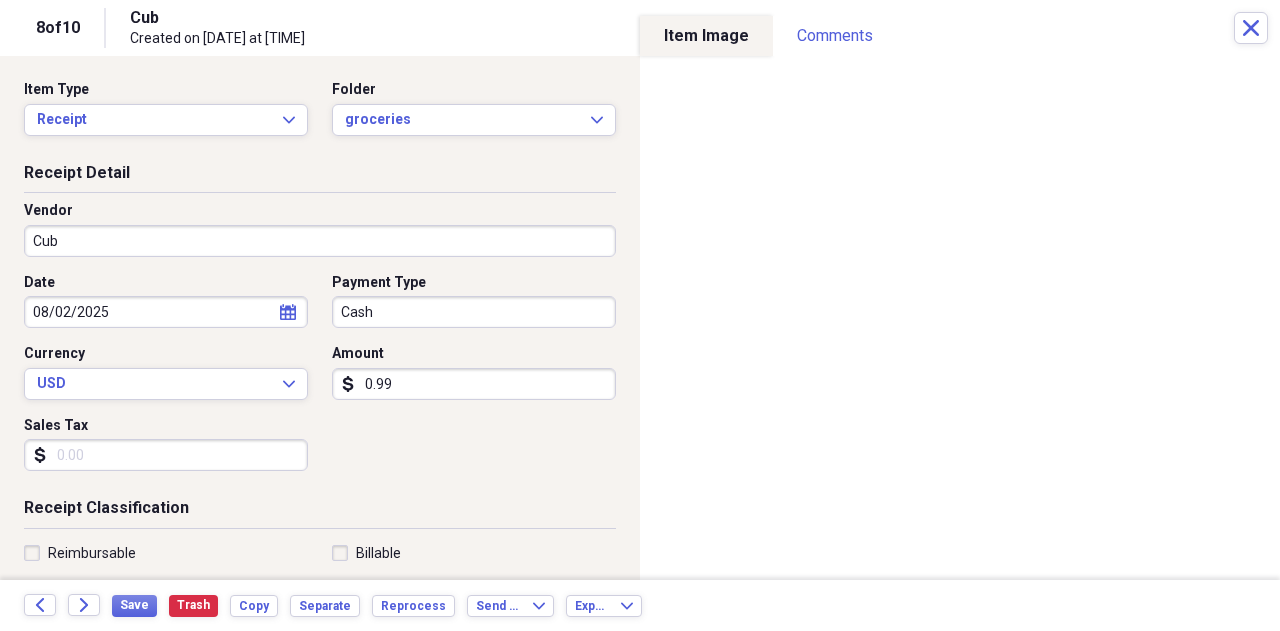 click on "0.99" at bounding box center [474, 384] 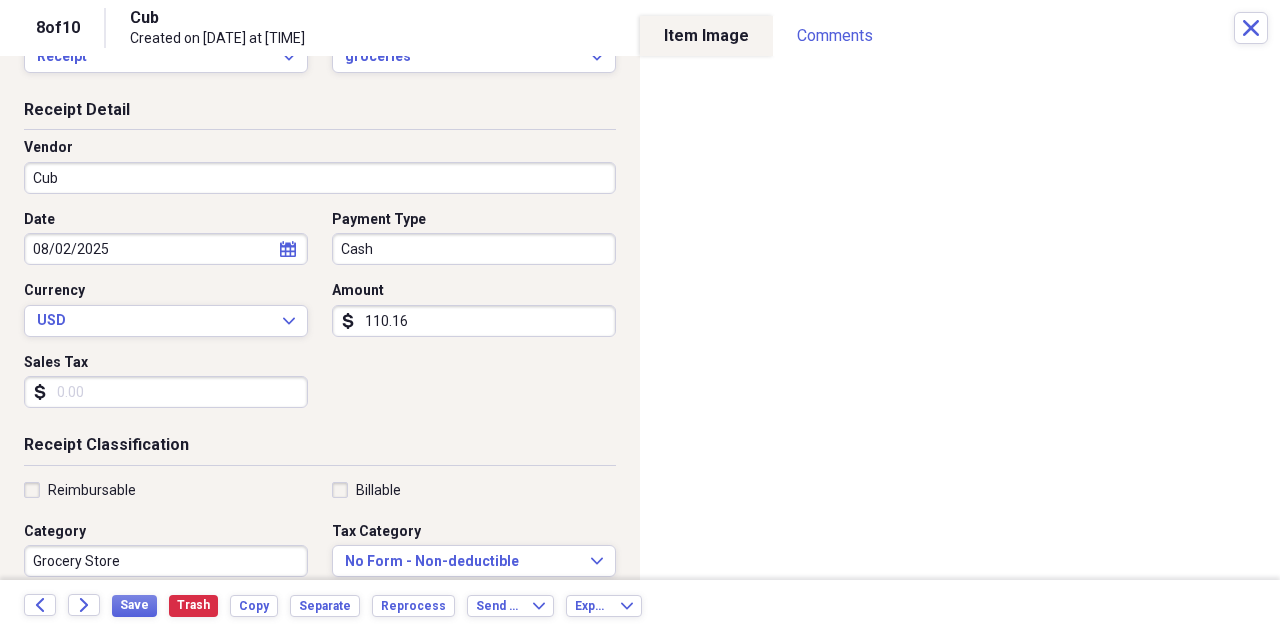 scroll, scrollTop: 85, scrollLeft: 0, axis: vertical 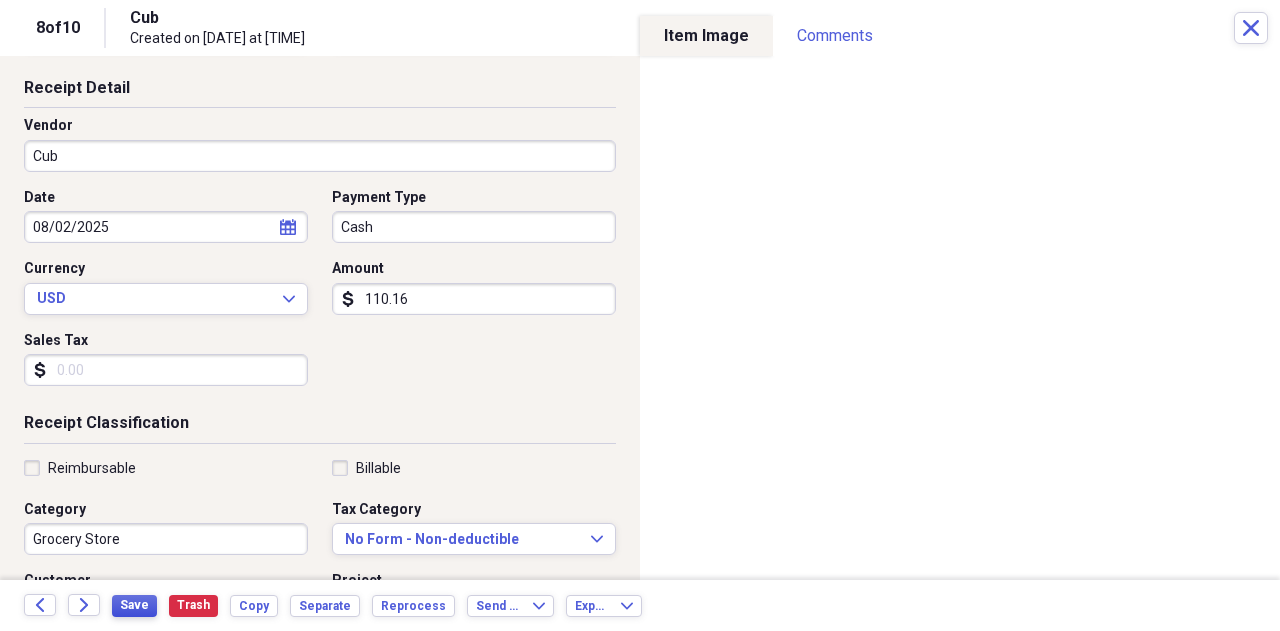 type on "110.16" 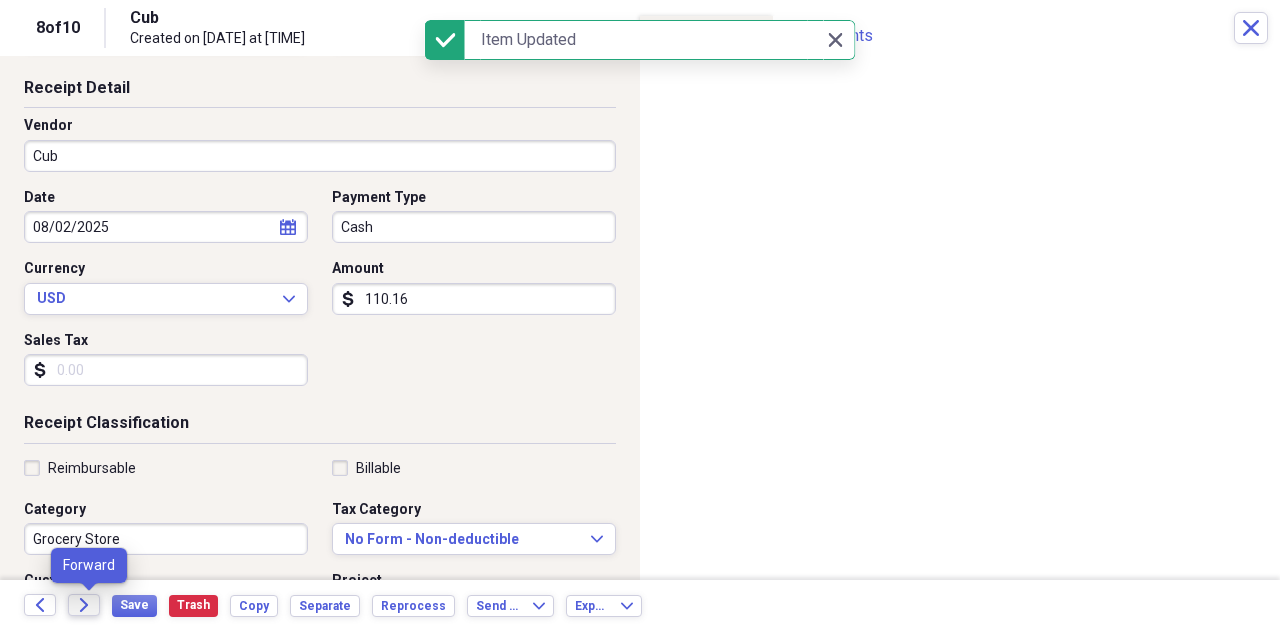 click 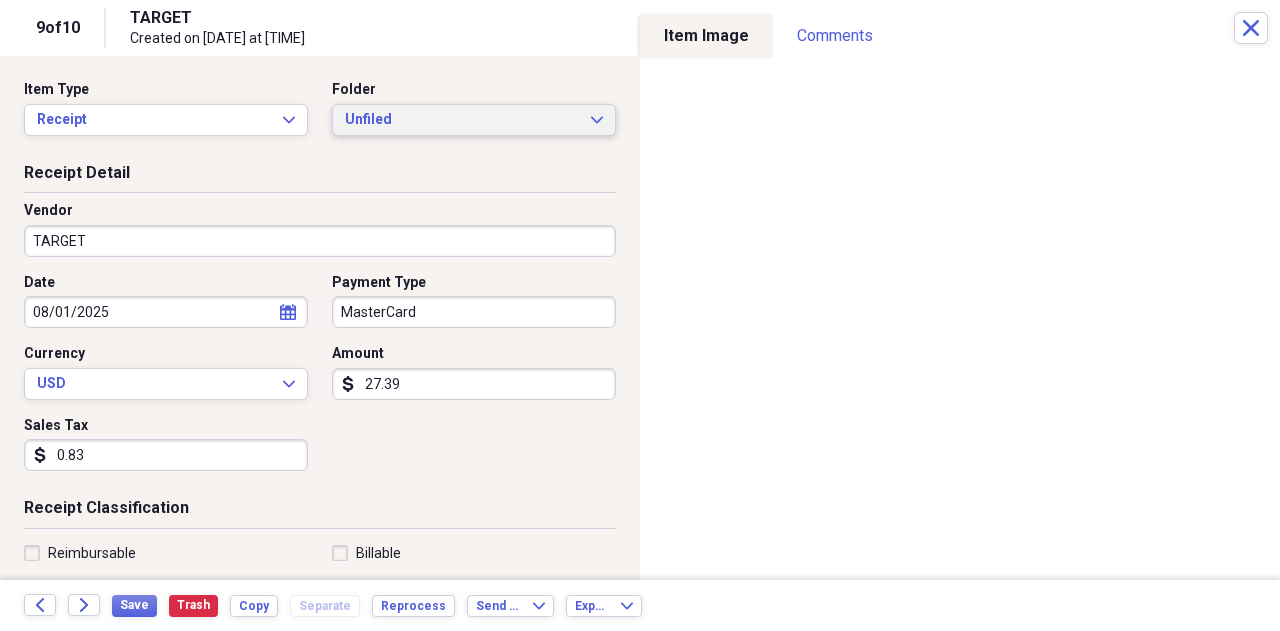 click 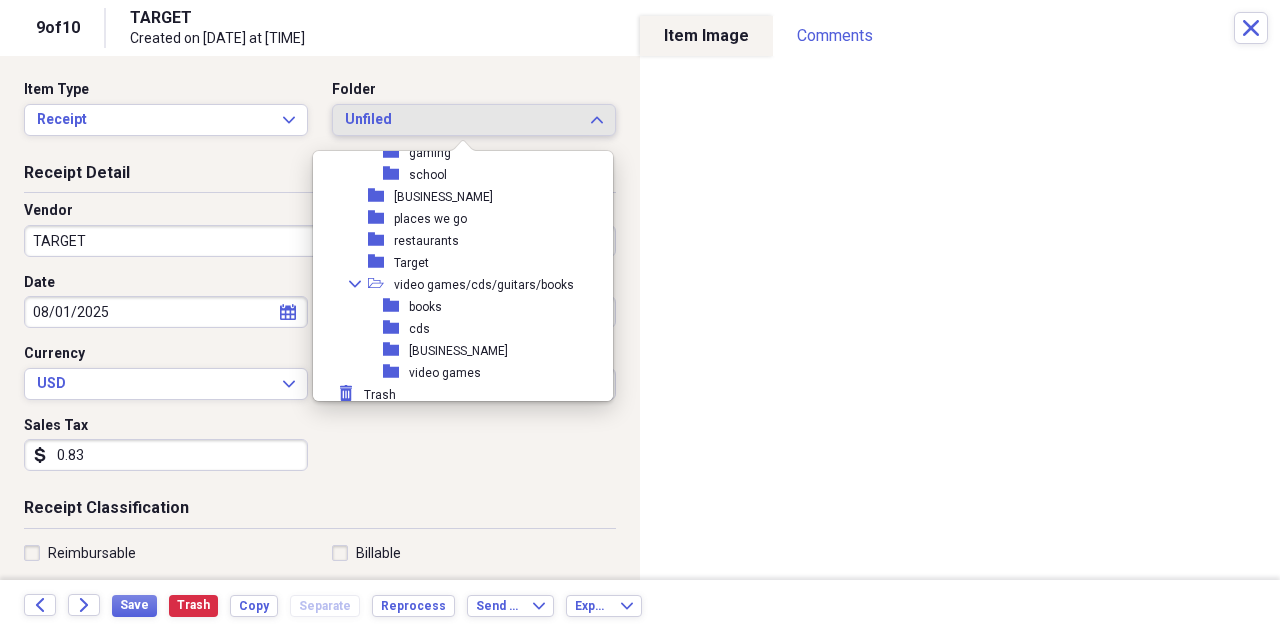 scroll, scrollTop: 381, scrollLeft: 0, axis: vertical 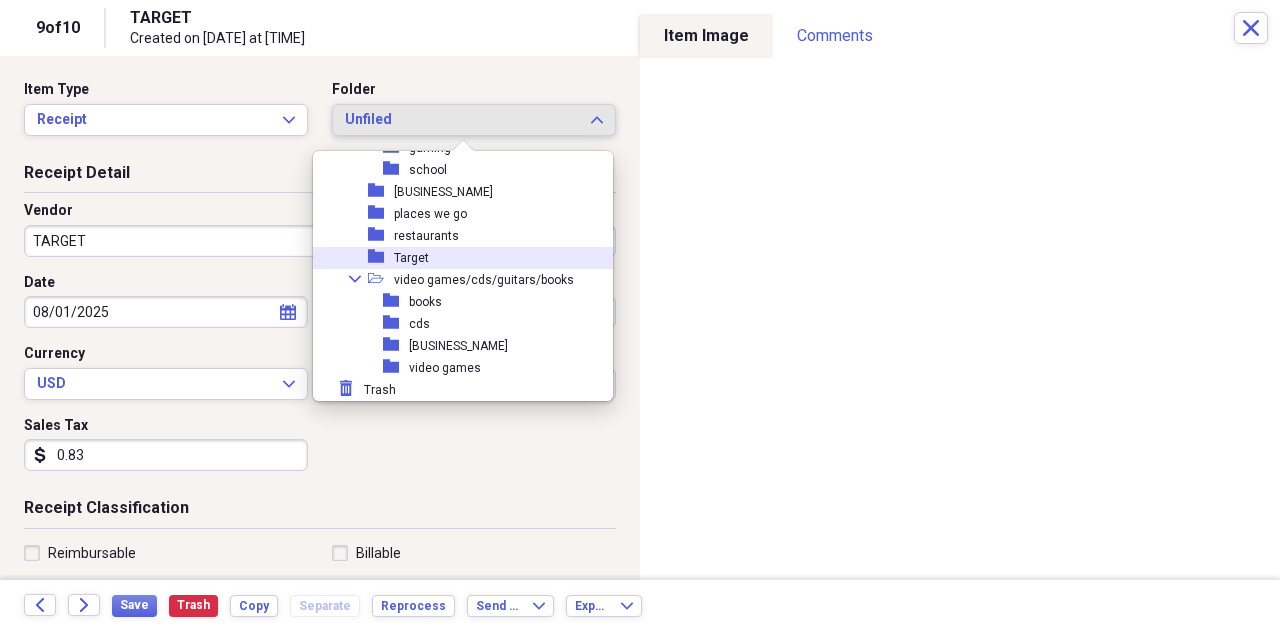click on "Target" at bounding box center [411, 258] 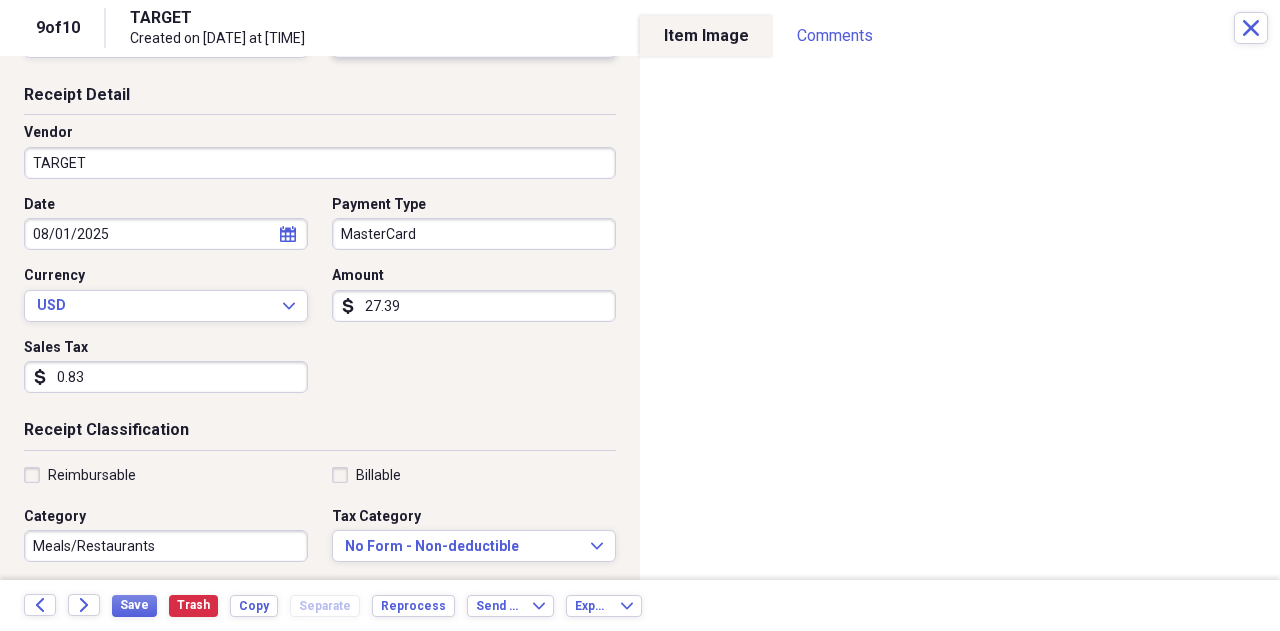 scroll, scrollTop: 80, scrollLeft: 0, axis: vertical 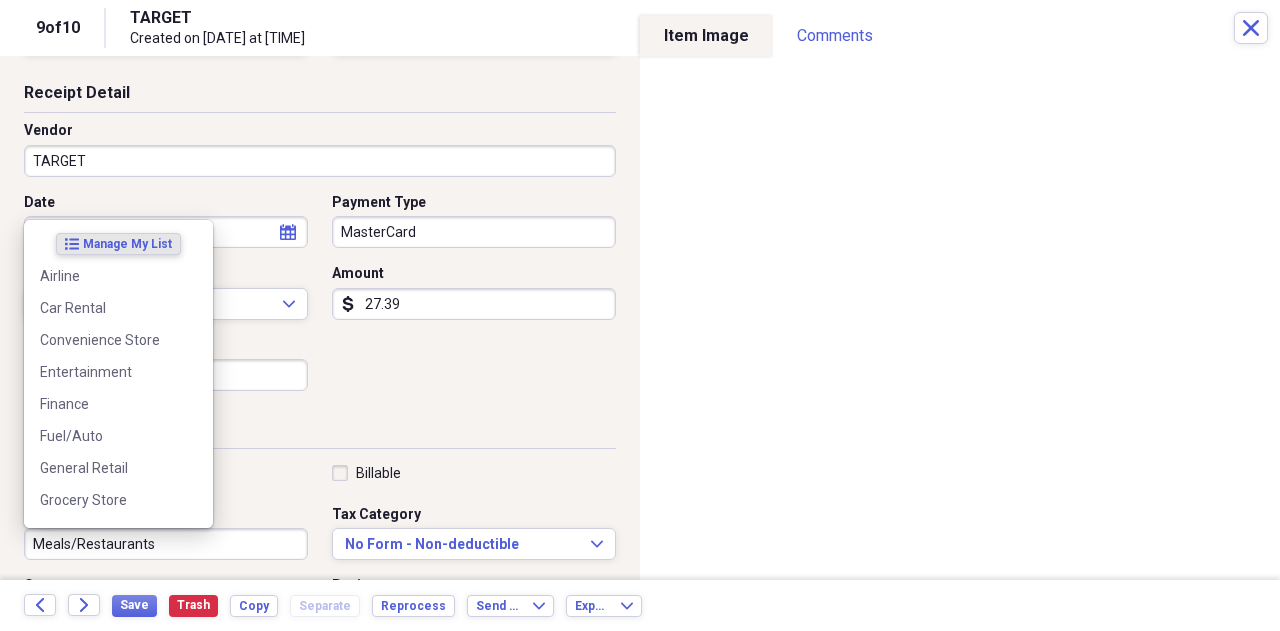 click on "Meals/Restaurants" at bounding box center (166, 544) 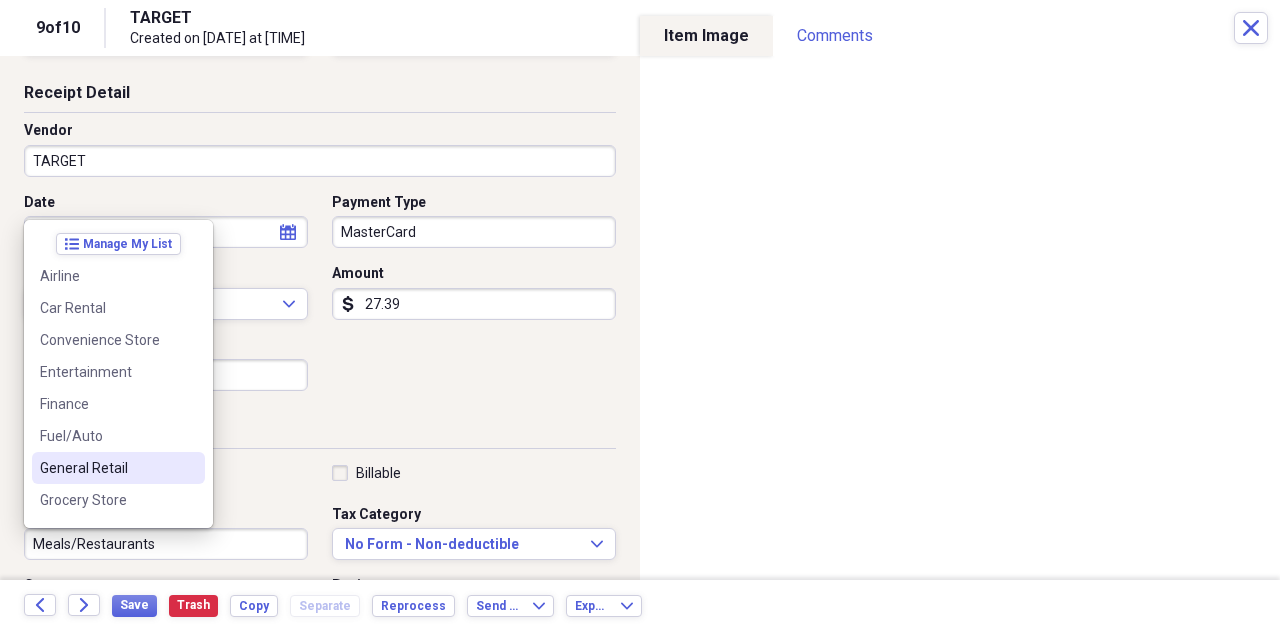 click on "General Retail" at bounding box center (106, 468) 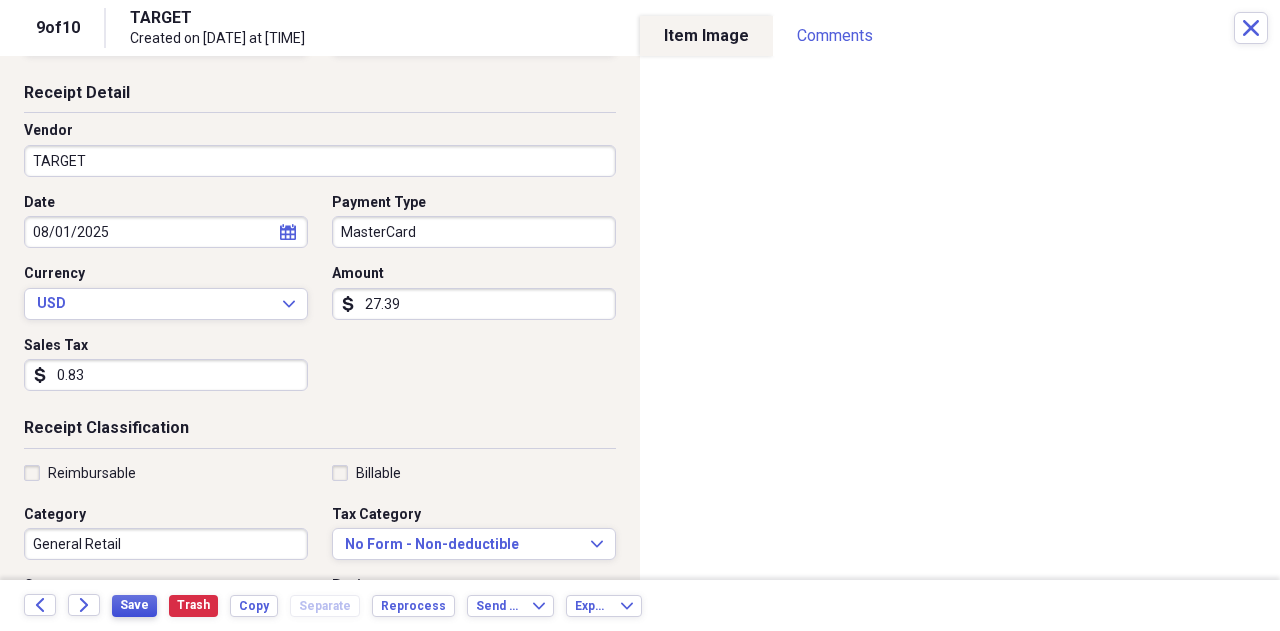 click on "Save" at bounding box center [134, 605] 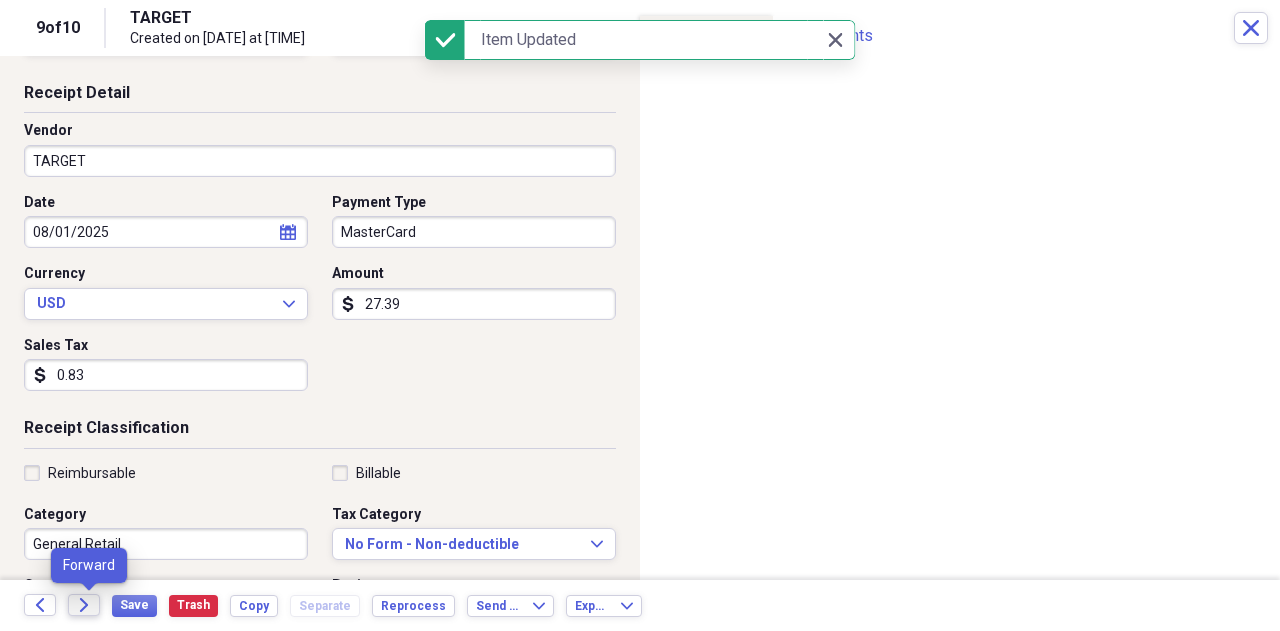 click on "Forward" 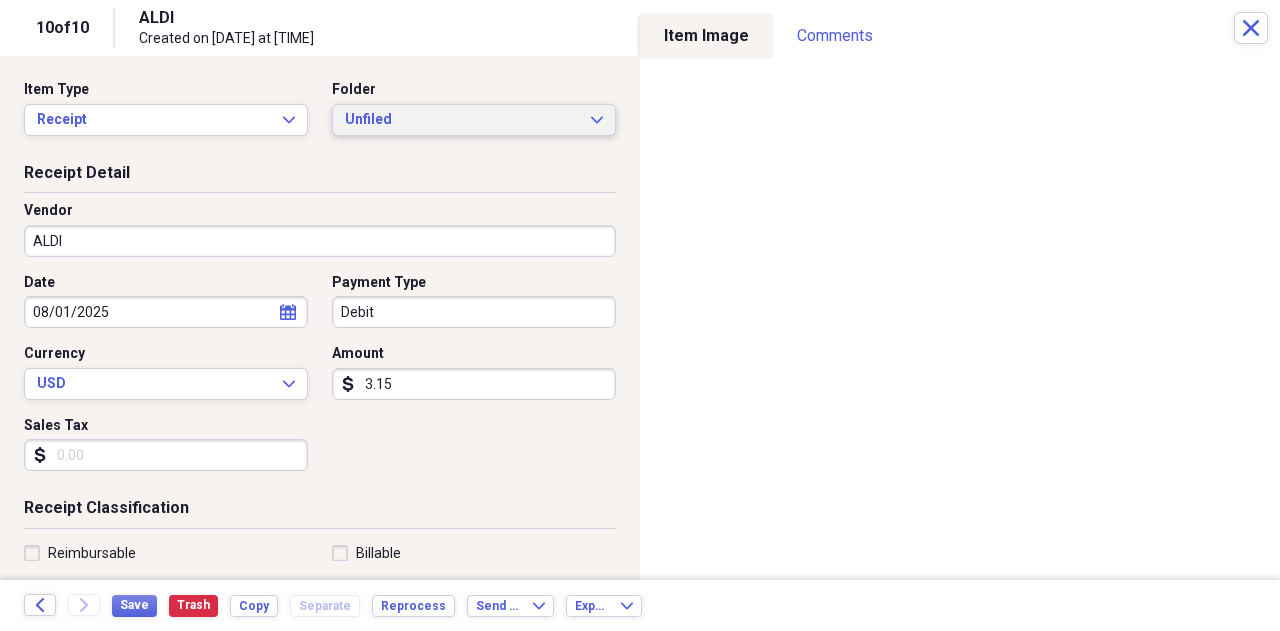 click on "Expand" 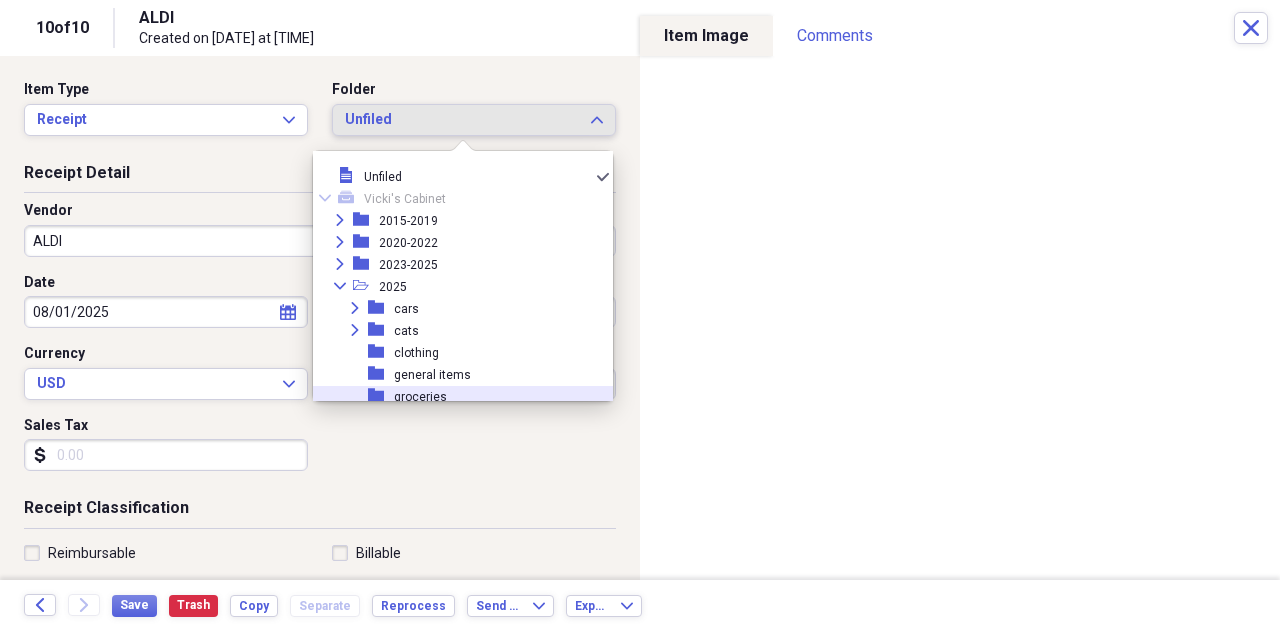 click on "groceries" at bounding box center [420, 397] 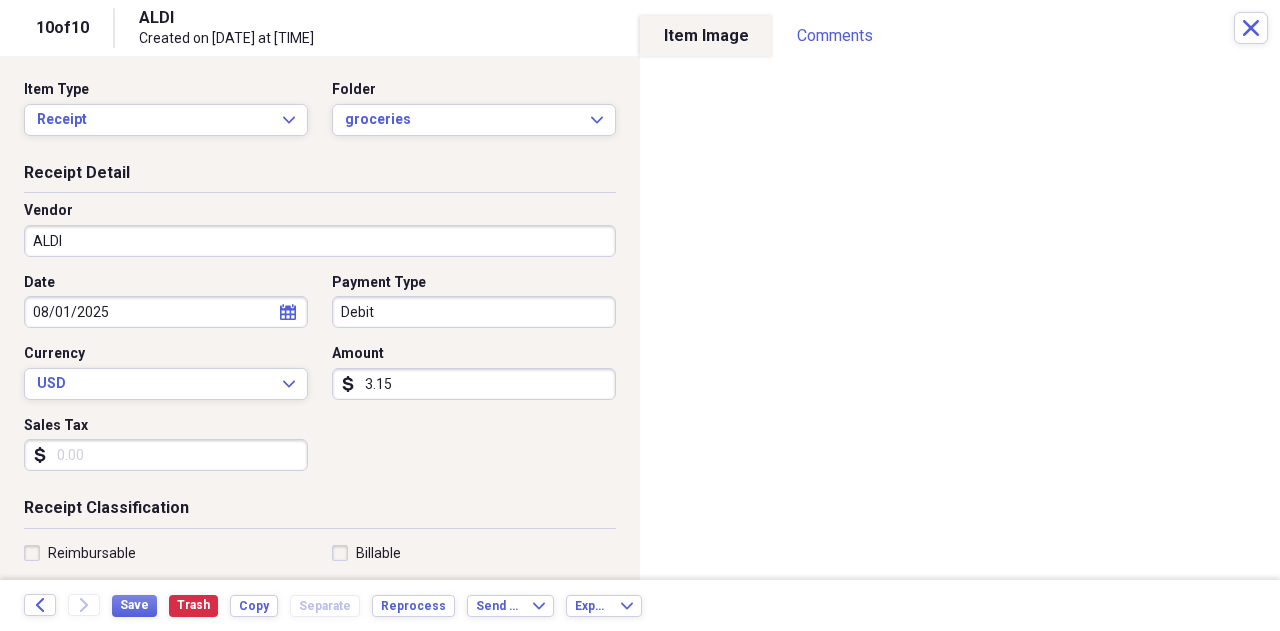 click on "3.15" at bounding box center (474, 384) 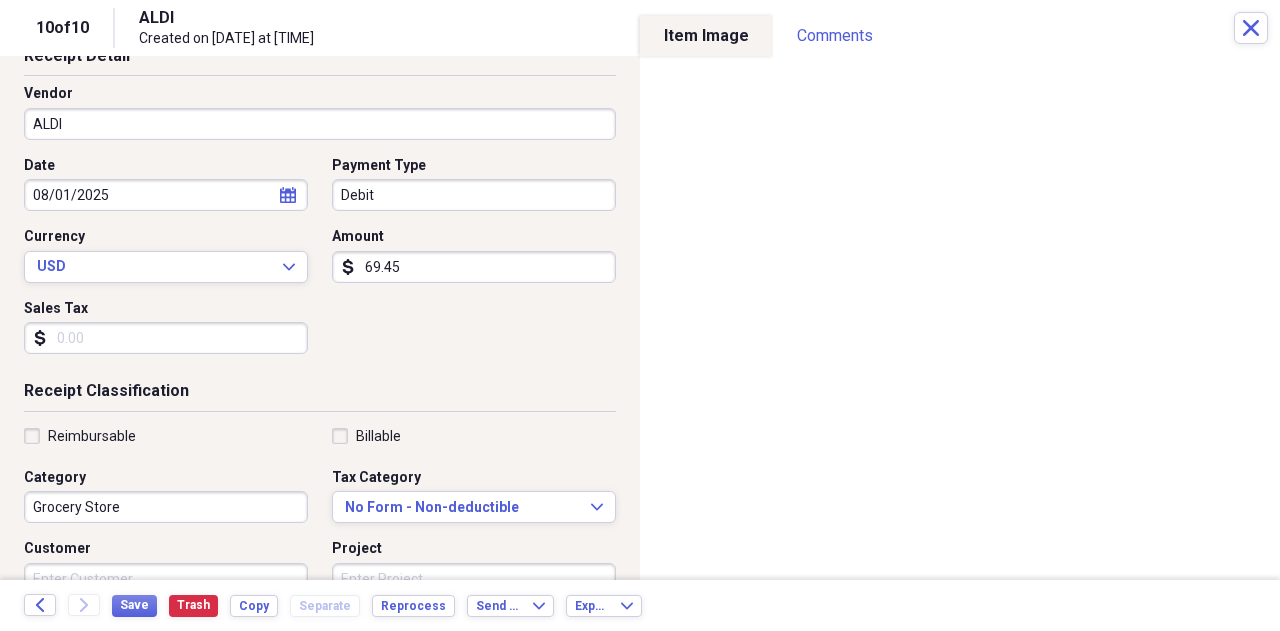 scroll, scrollTop: 124, scrollLeft: 0, axis: vertical 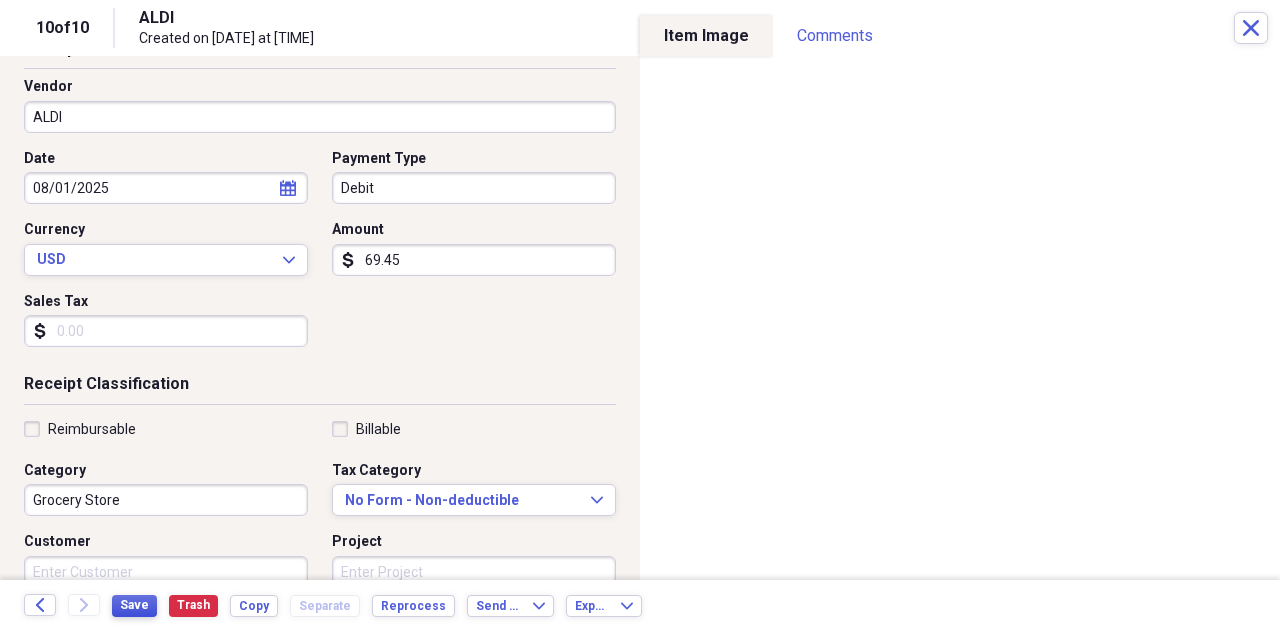 type on "69.45" 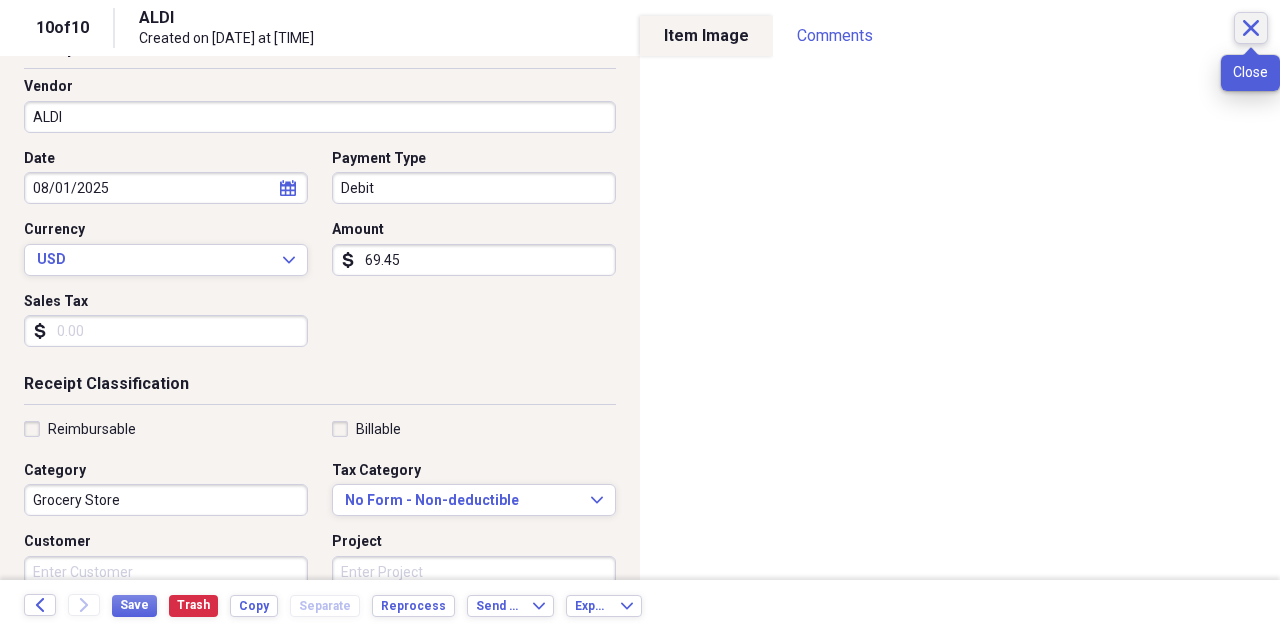 click 